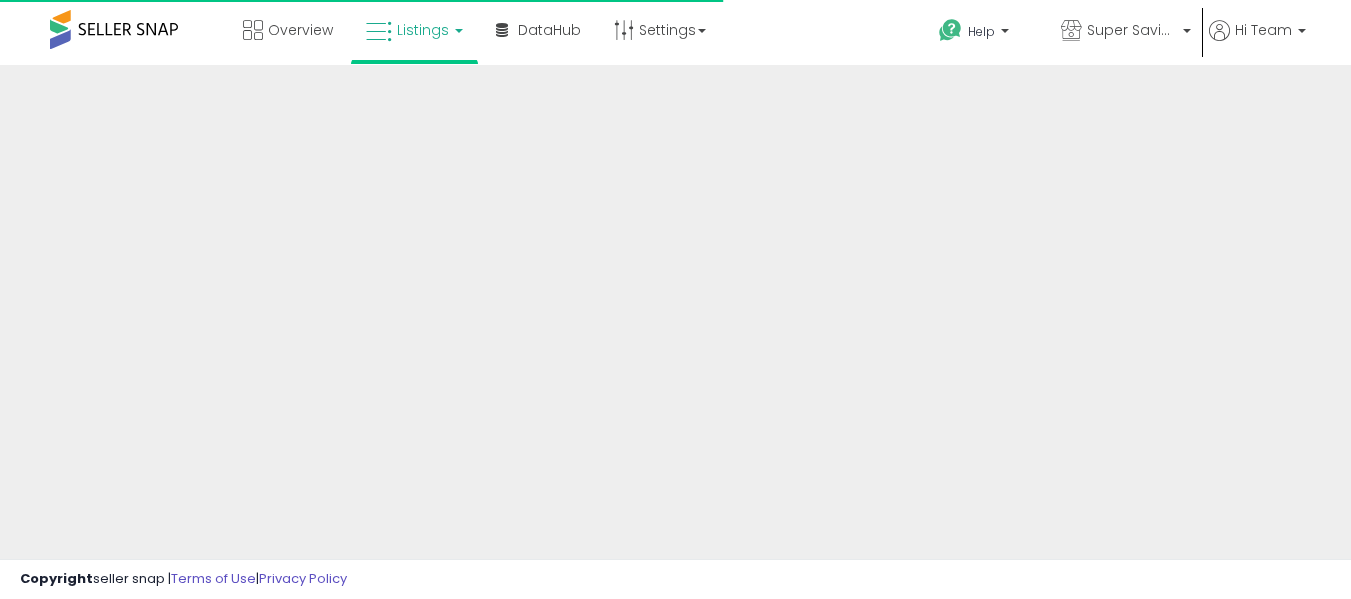 scroll, scrollTop: 0, scrollLeft: 0, axis: both 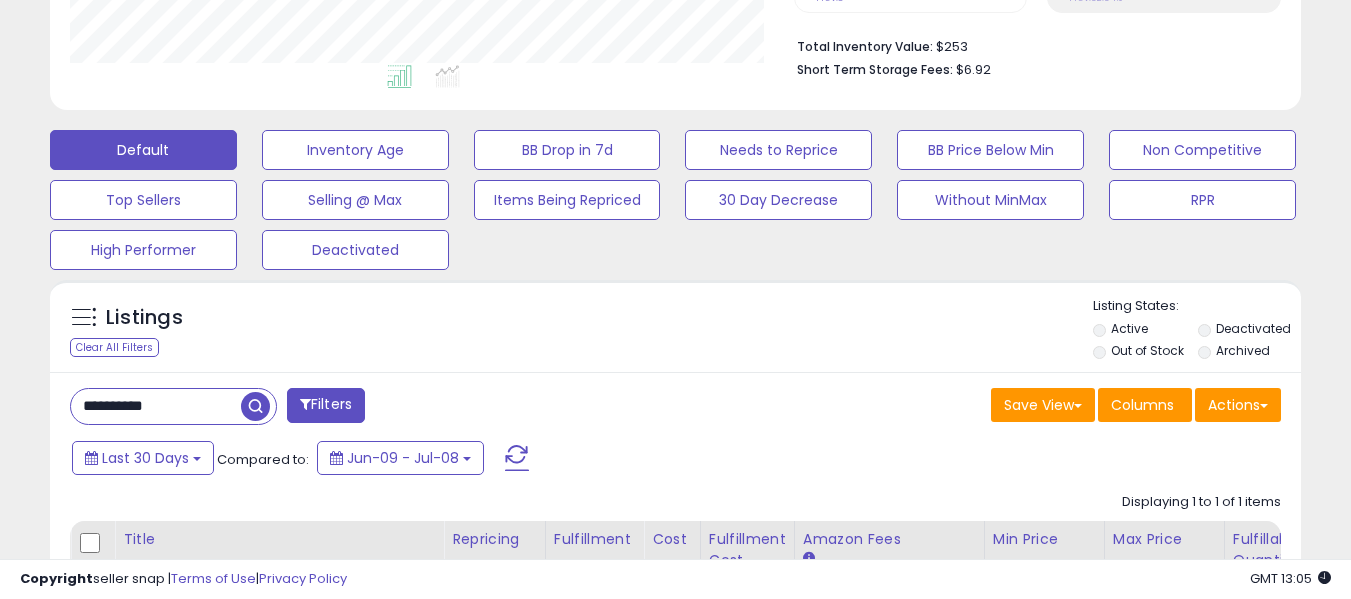 click on "**********" at bounding box center (156, 406) 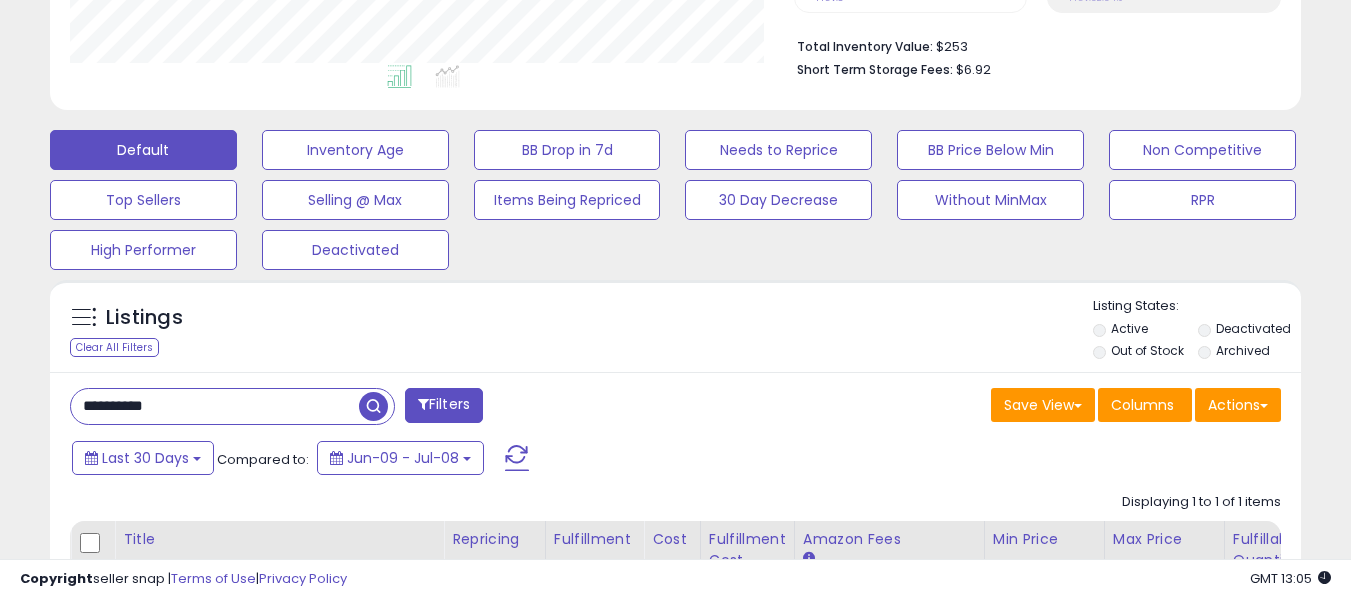 paste 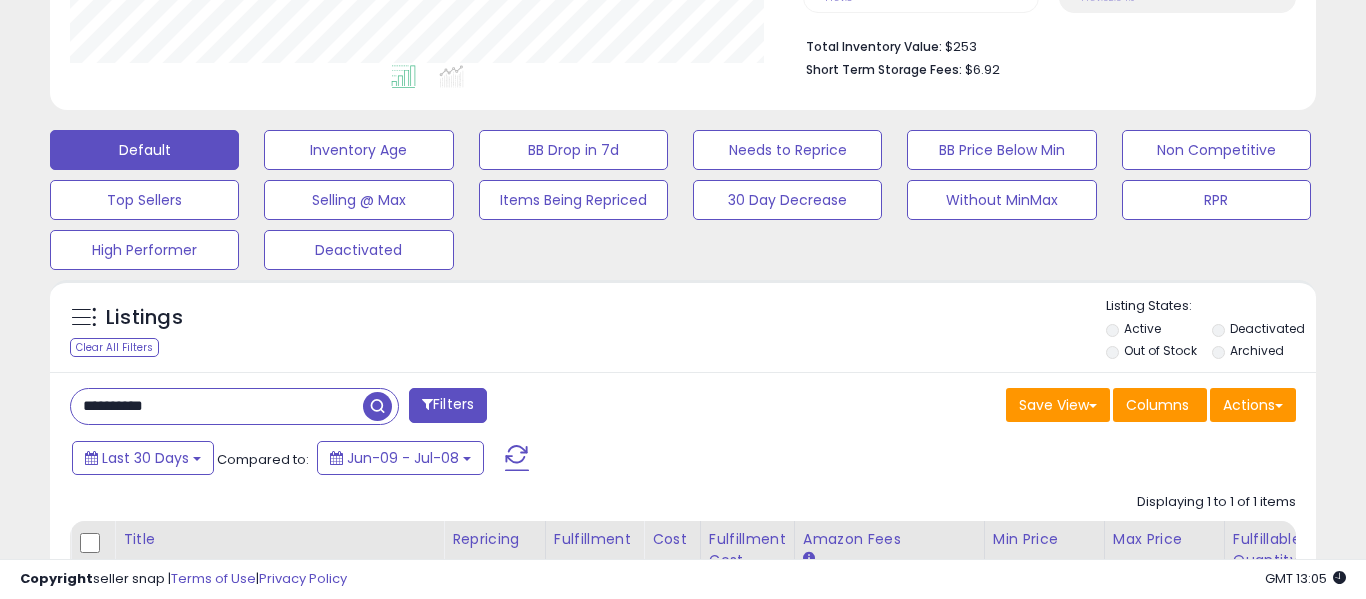 scroll, scrollTop: 999590, scrollLeft: 999267, axis: both 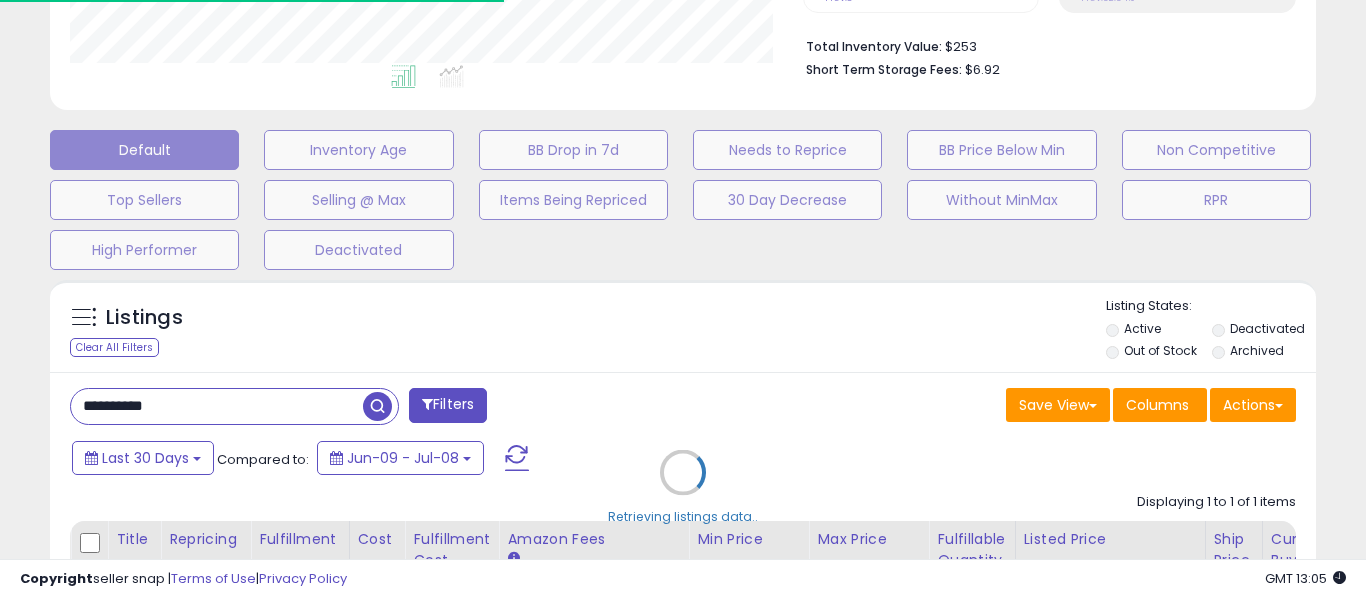 type on "**********" 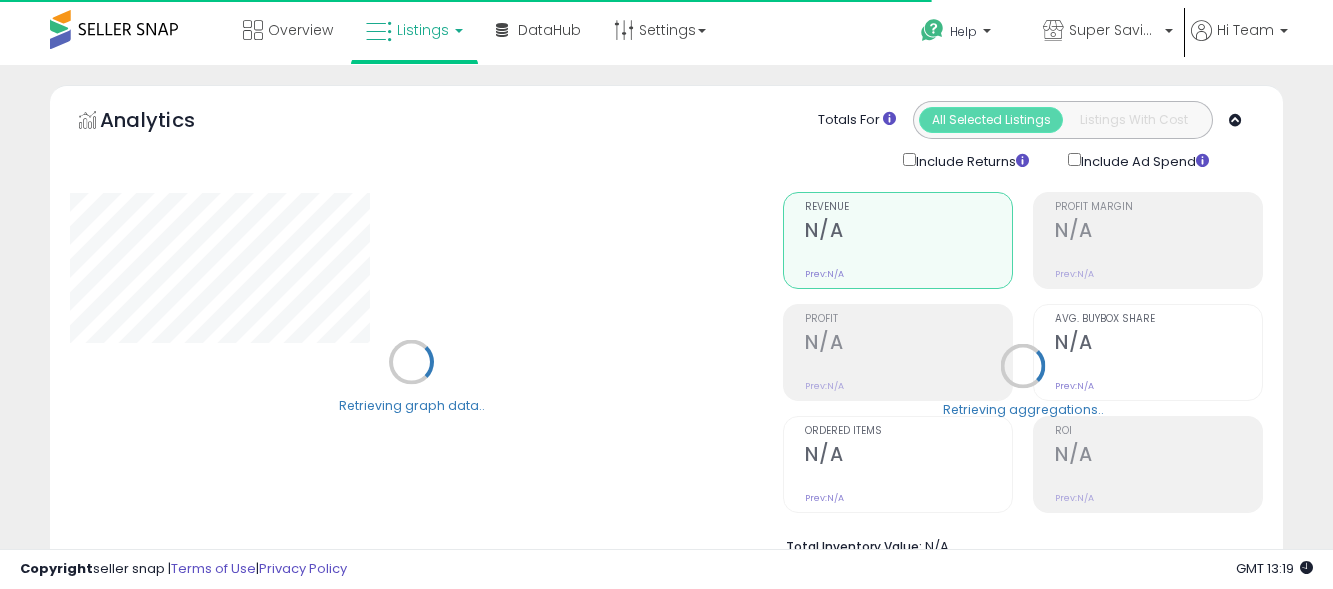 scroll, scrollTop: 500, scrollLeft: 0, axis: vertical 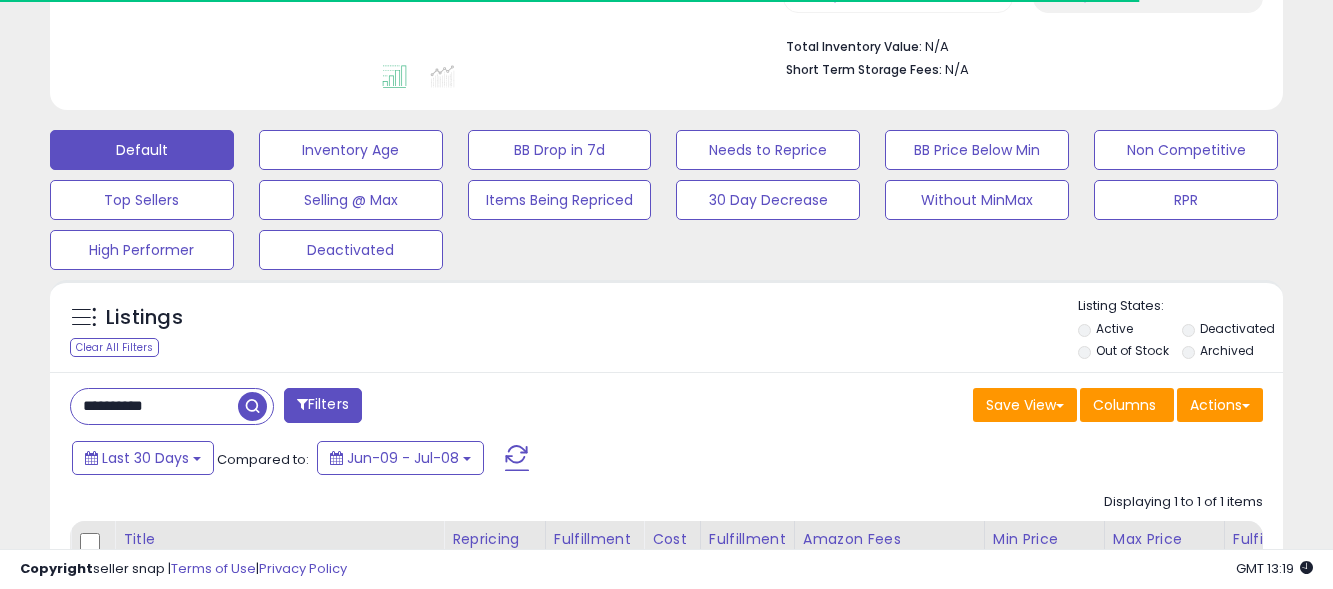 click on "**********" at bounding box center (154, 406) 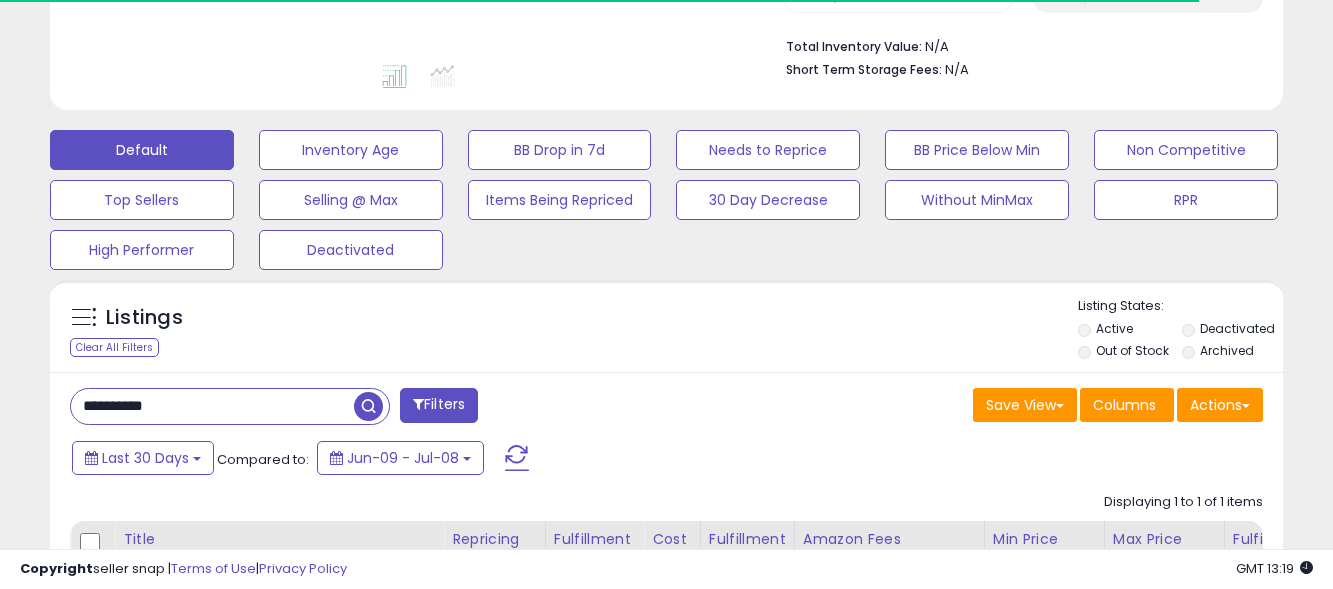 paste 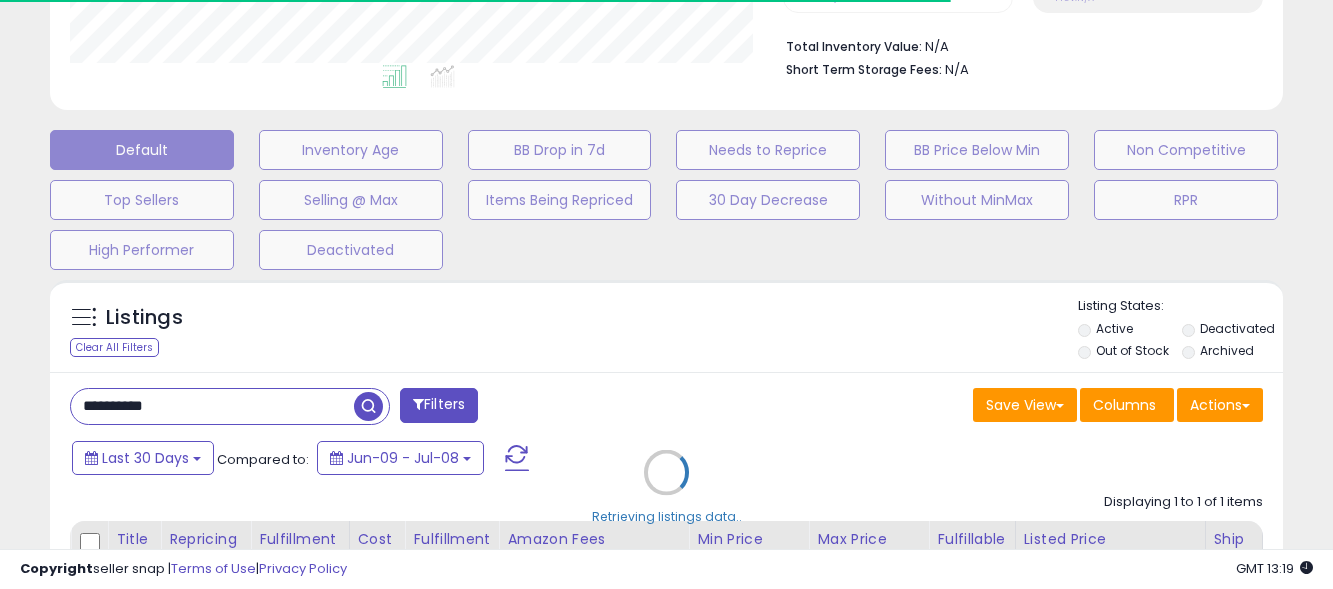 scroll, scrollTop: 999590, scrollLeft: 999287, axis: both 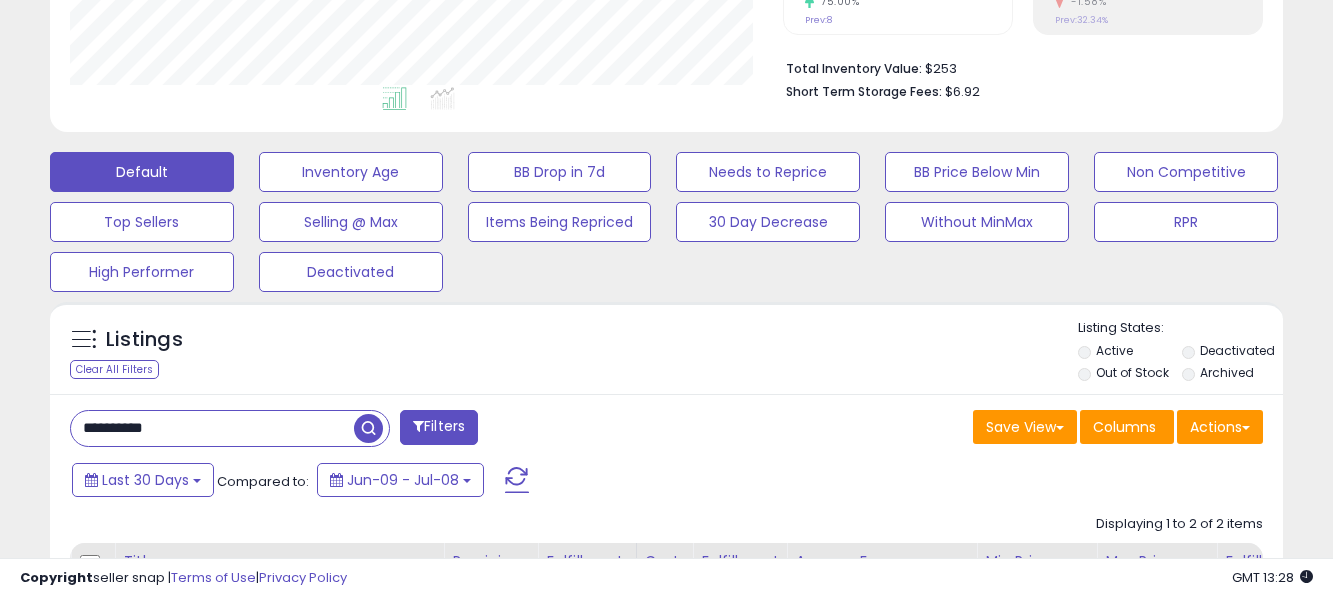 click on "**********" at bounding box center [212, 428] 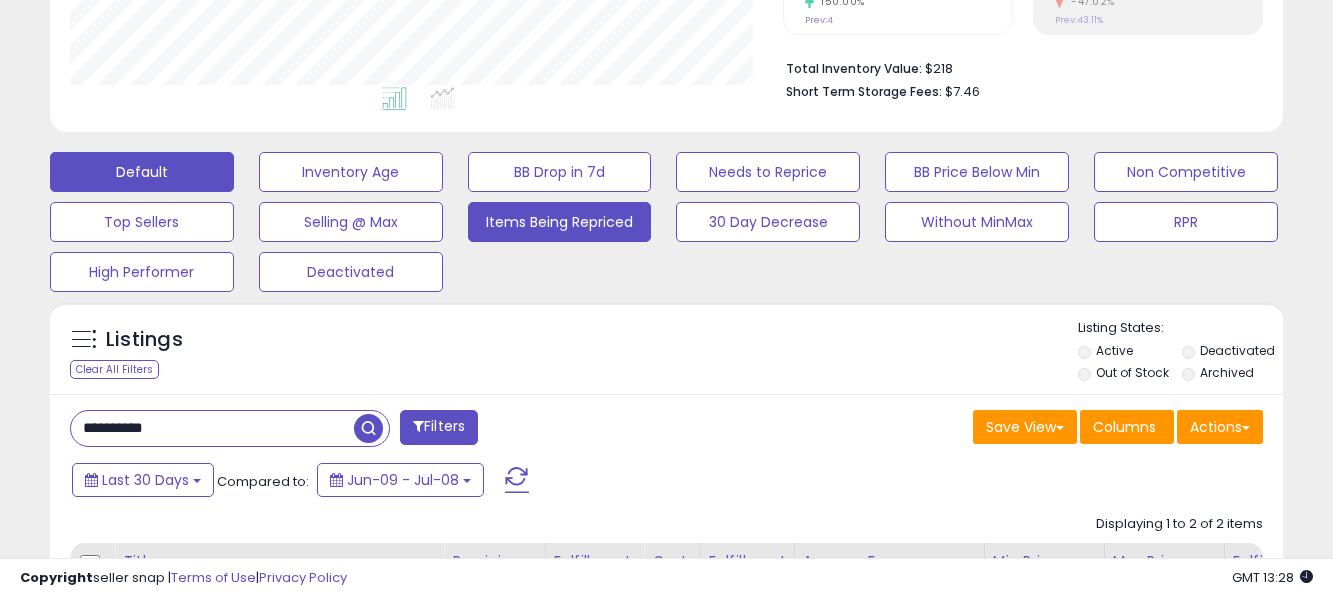 scroll, scrollTop: 999590, scrollLeft: 999287, axis: both 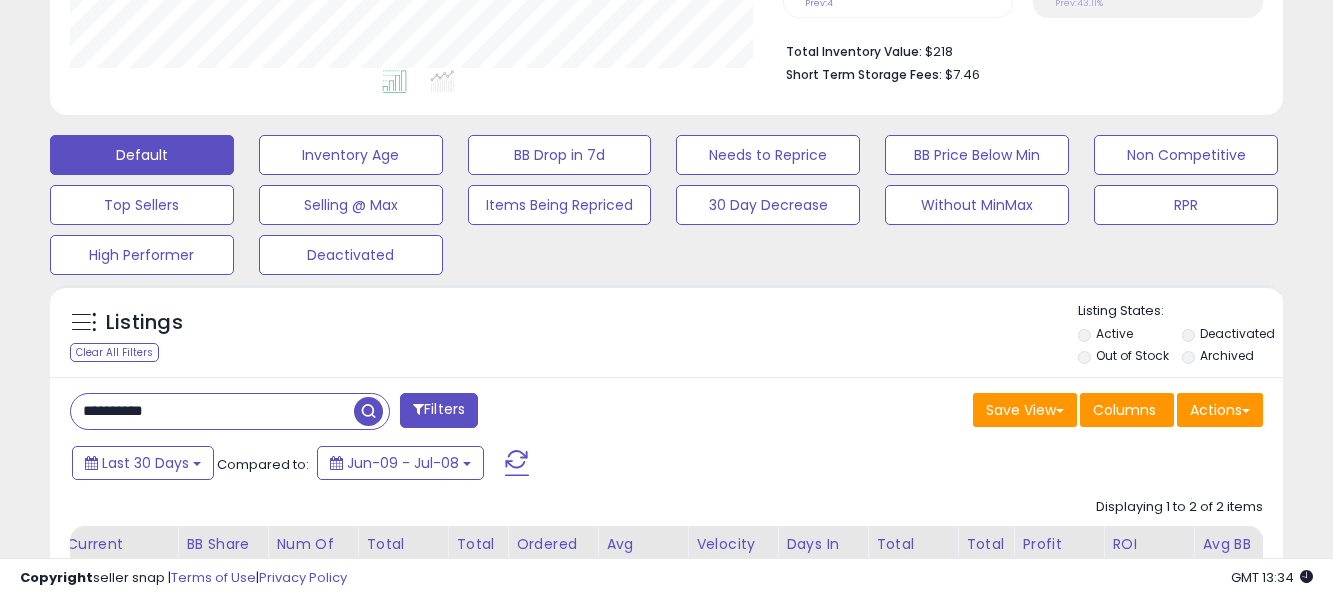 click on "**********" at bounding box center (212, 411) 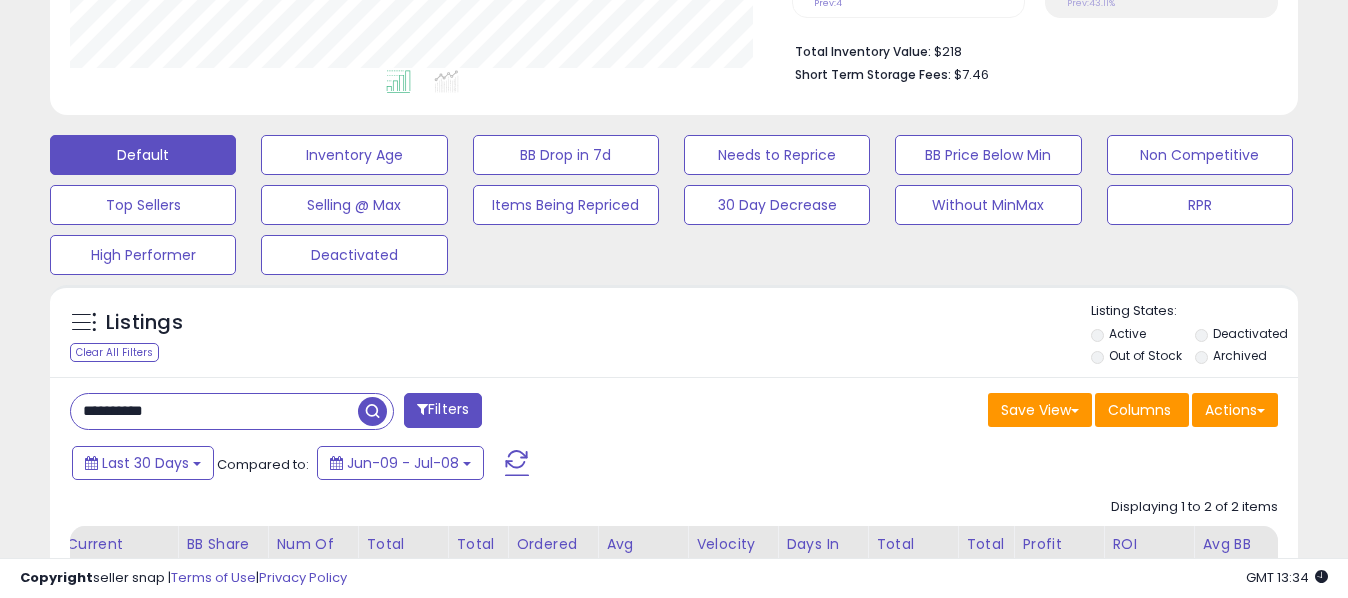 scroll, scrollTop: 999590, scrollLeft: 999278, axis: both 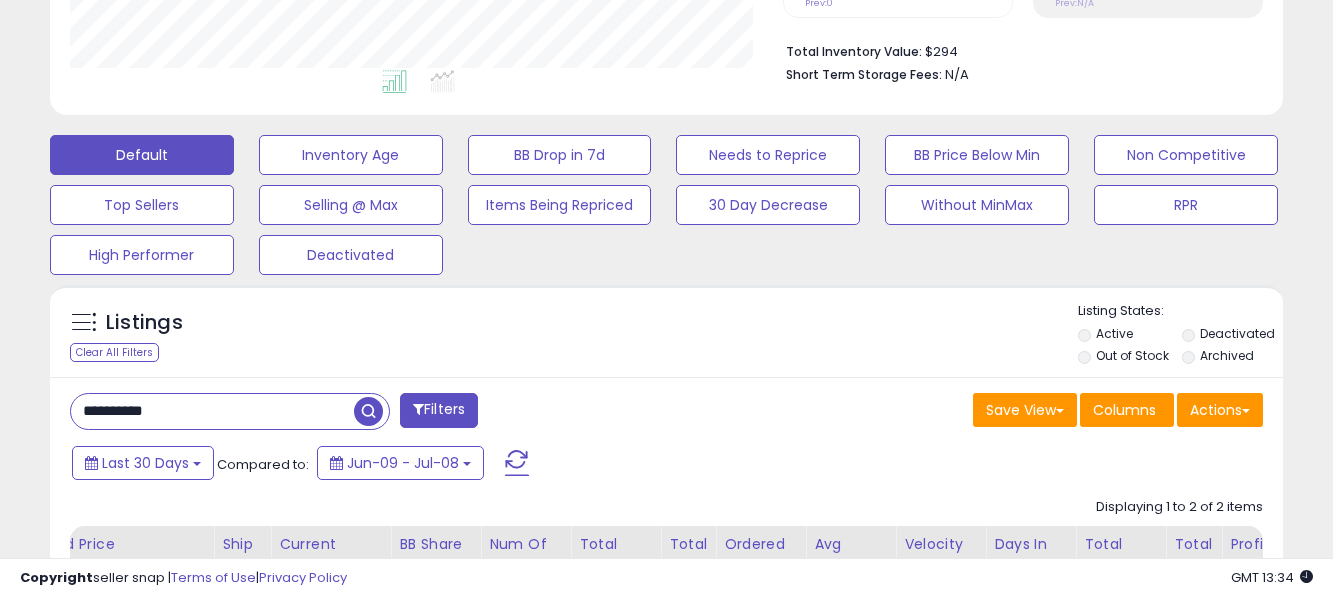 click on "**********" at bounding box center [212, 411] 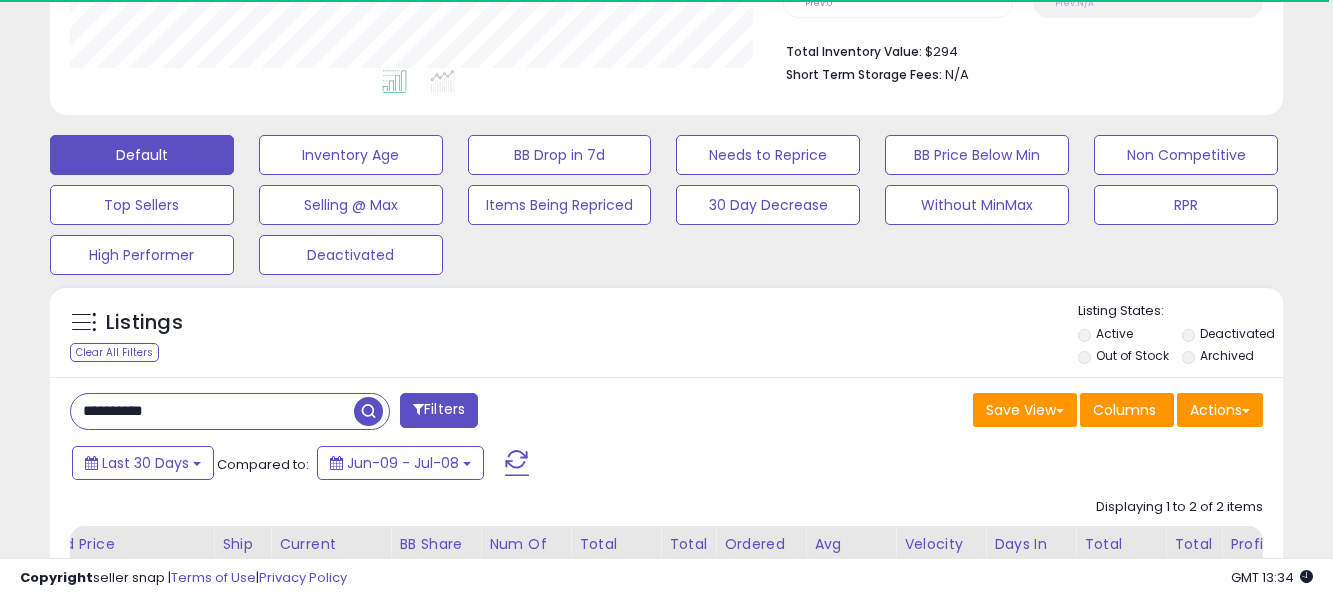 scroll, scrollTop: 410, scrollLeft: 714, axis: both 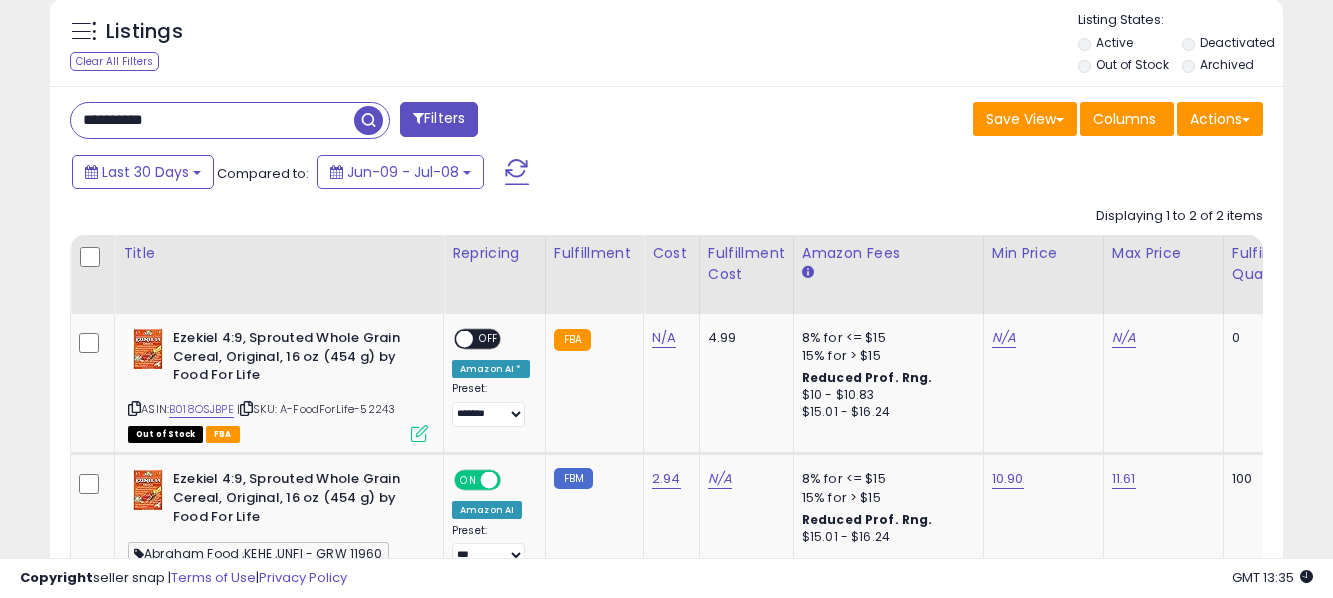 click on "**********" at bounding box center (212, 120) 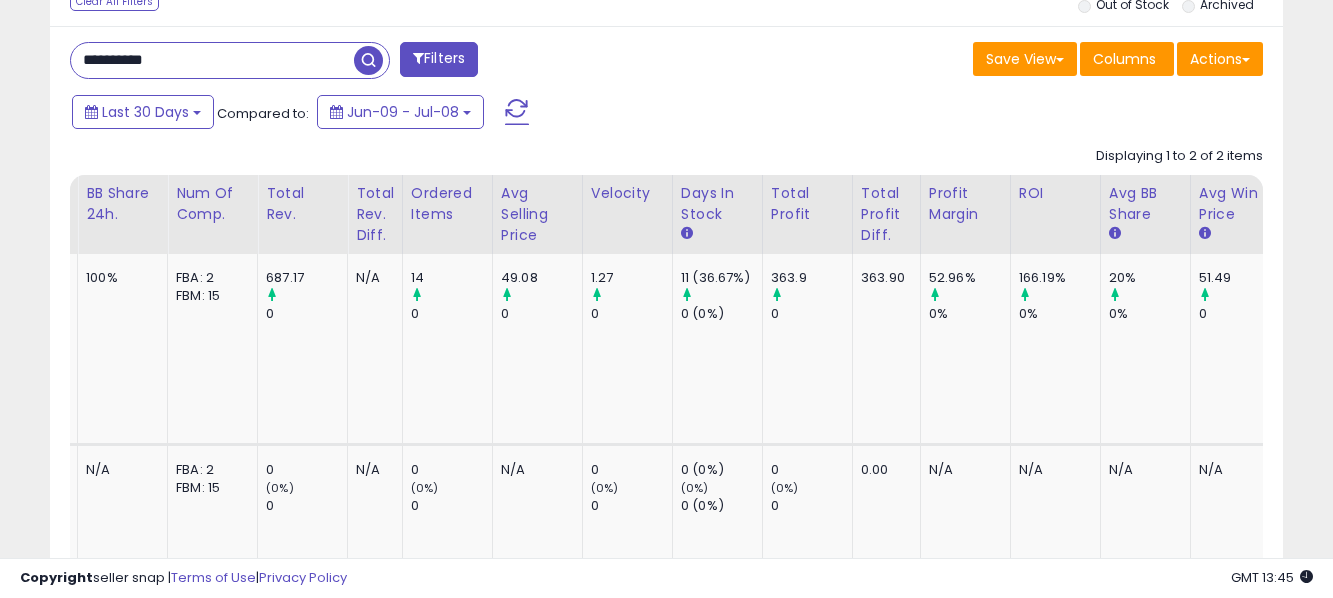 scroll, scrollTop: 755, scrollLeft: 0, axis: vertical 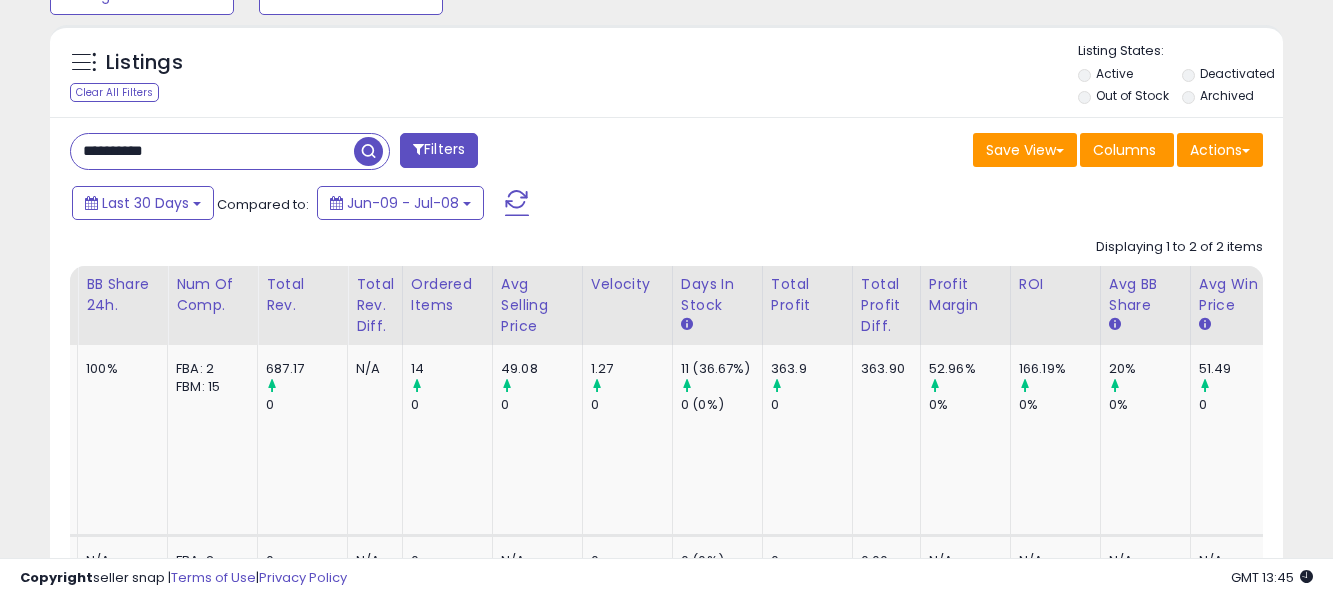 click on "**********" at bounding box center (212, 151) 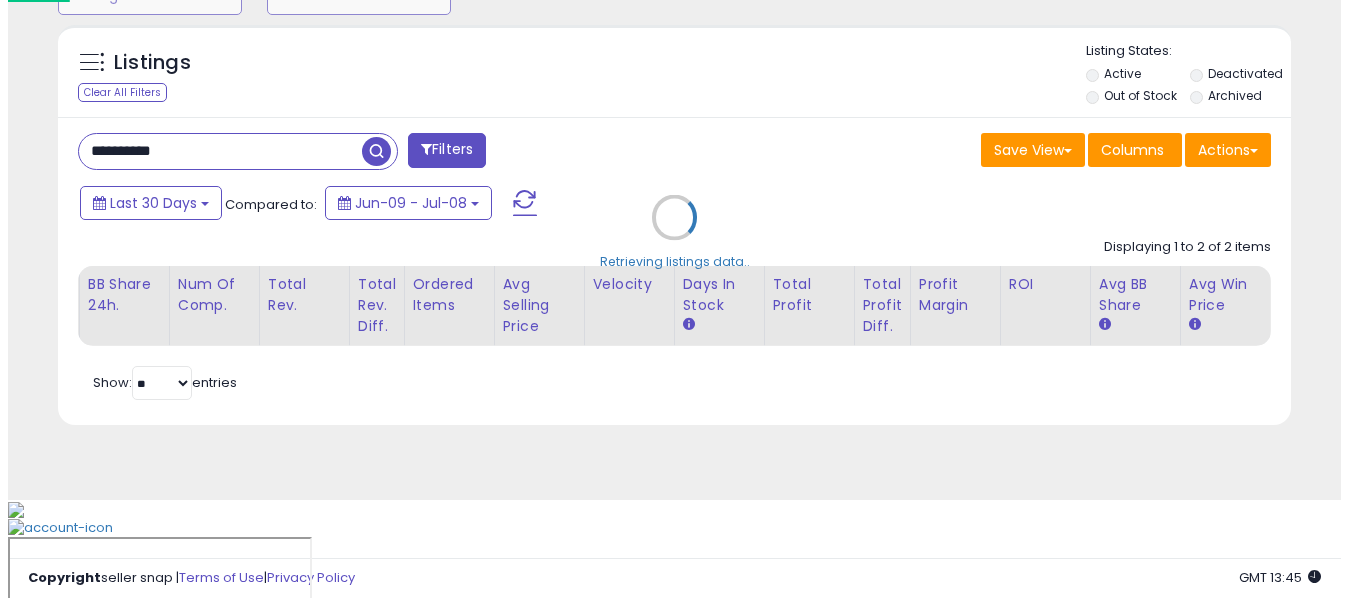 scroll, scrollTop: 672, scrollLeft: 0, axis: vertical 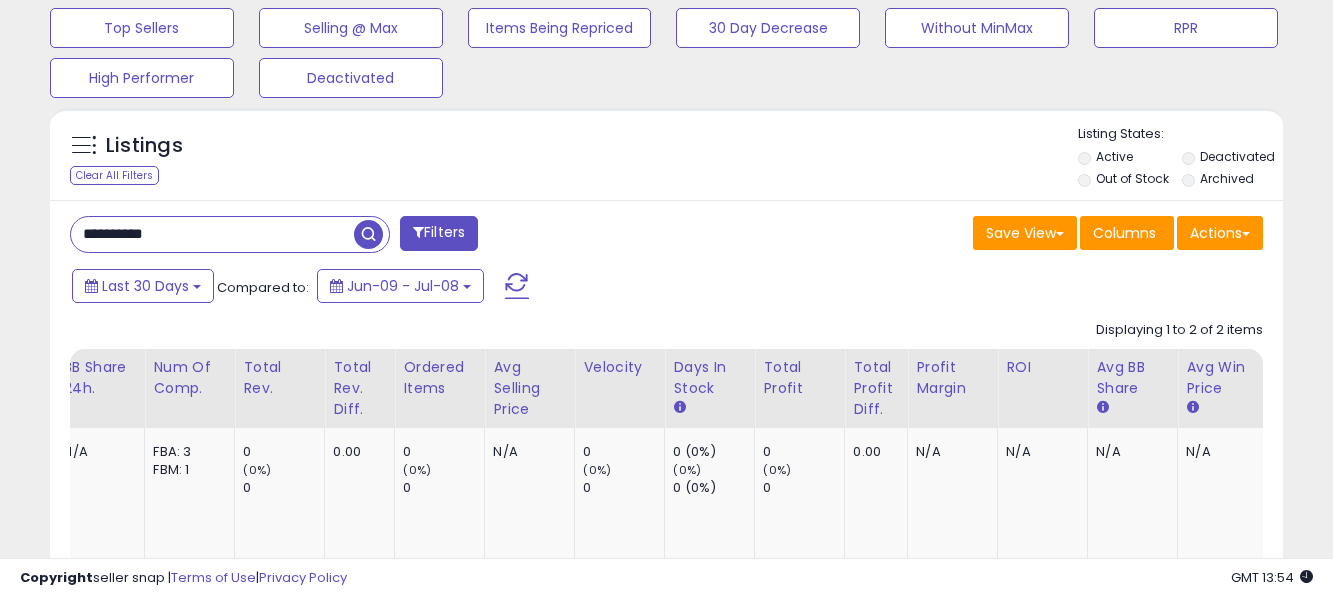 click on "**********" at bounding box center (212, 234) 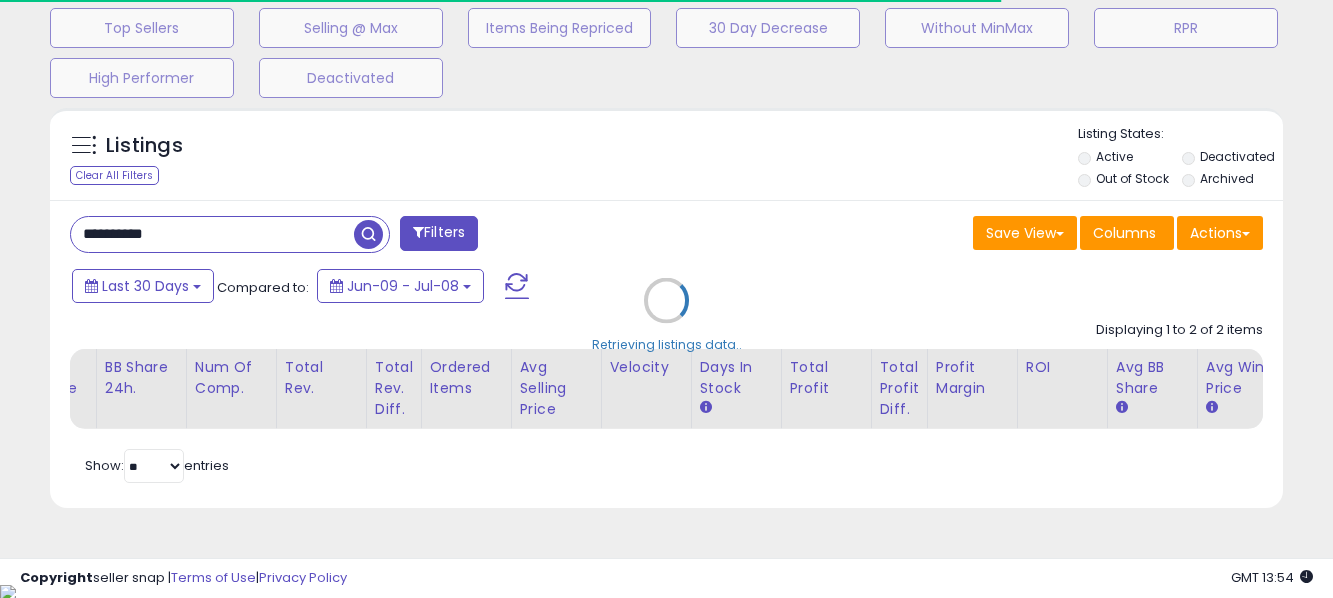 scroll, scrollTop: 410, scrollLeft: 714, axis: both 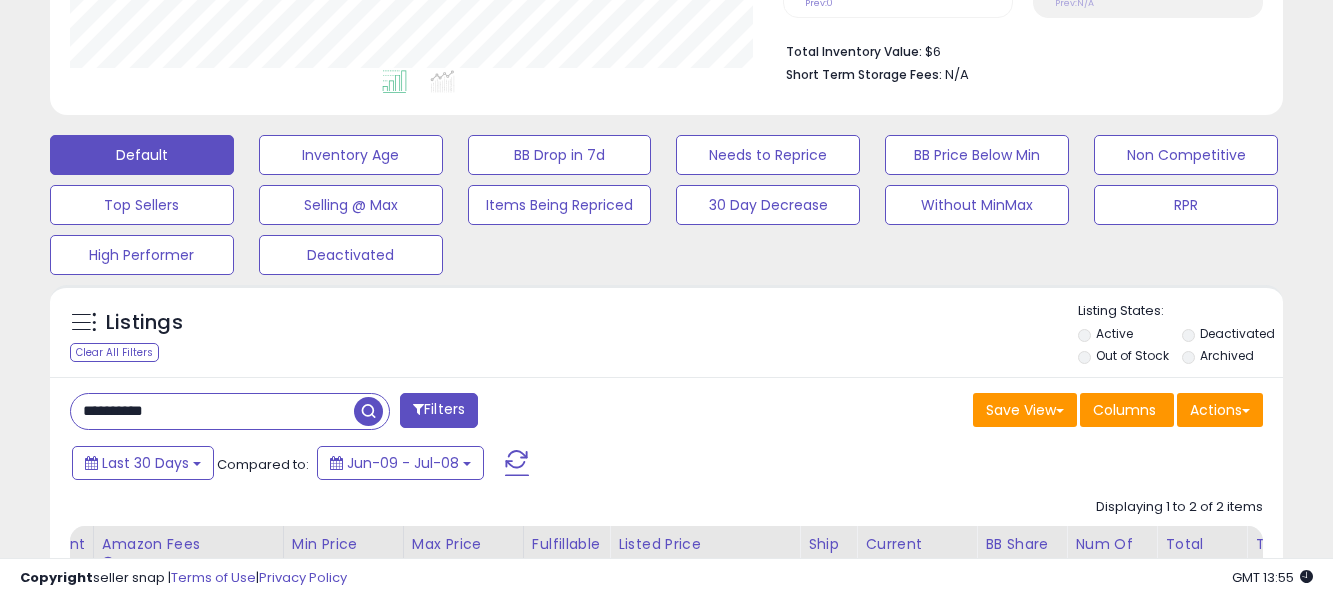 click on "**********" at bounding box center [212, 411] 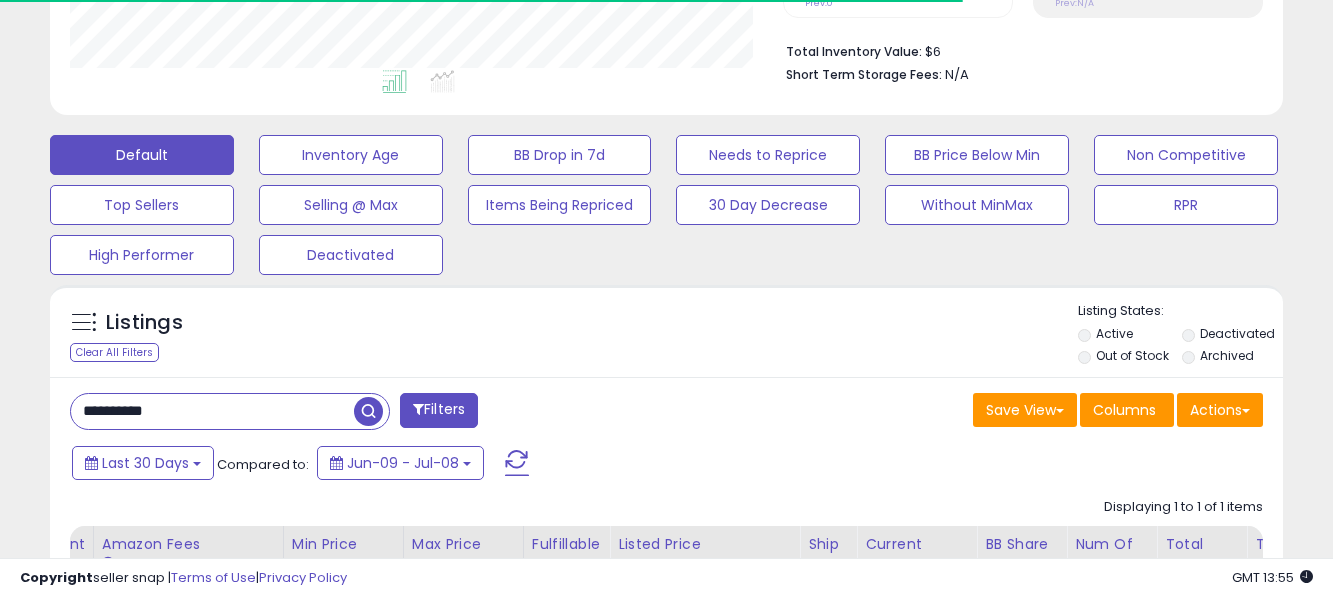 scroll, scrollTop: 410, scrollLeft: 714, axis: both 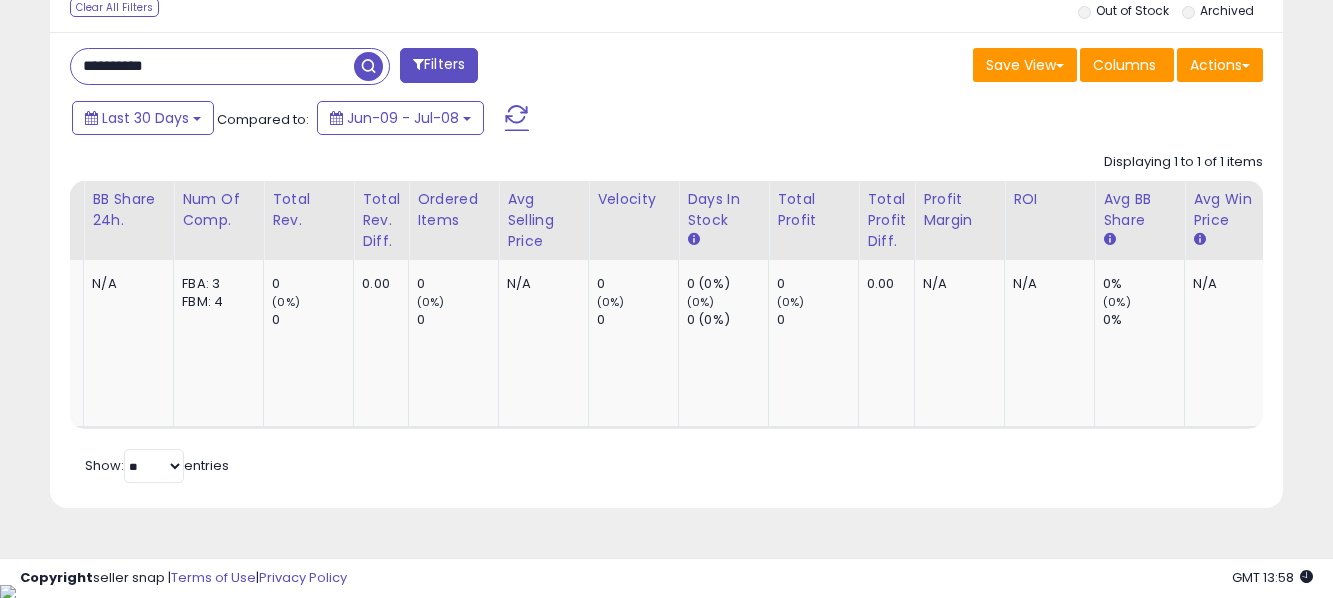 click on "**********" at bounding box center (212, 66) 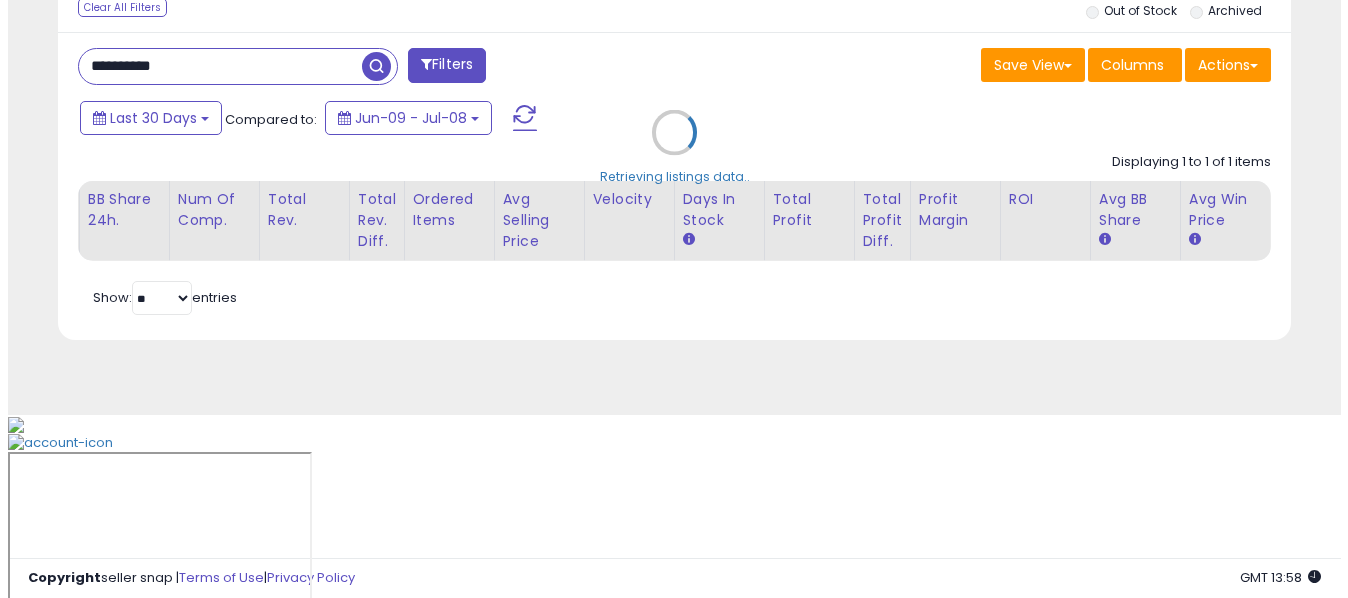 scroll, scrollTop: 672, scrollLeft: 0, axis: vertical 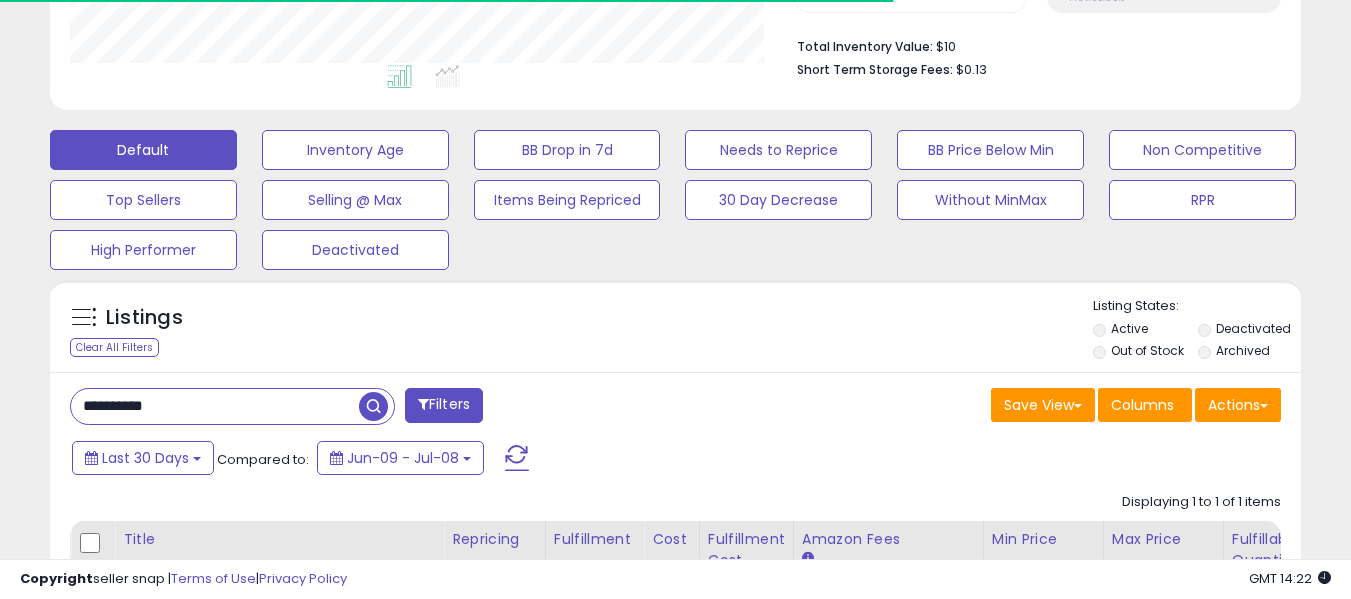 click on "**********" at bounding box center (215, 406) 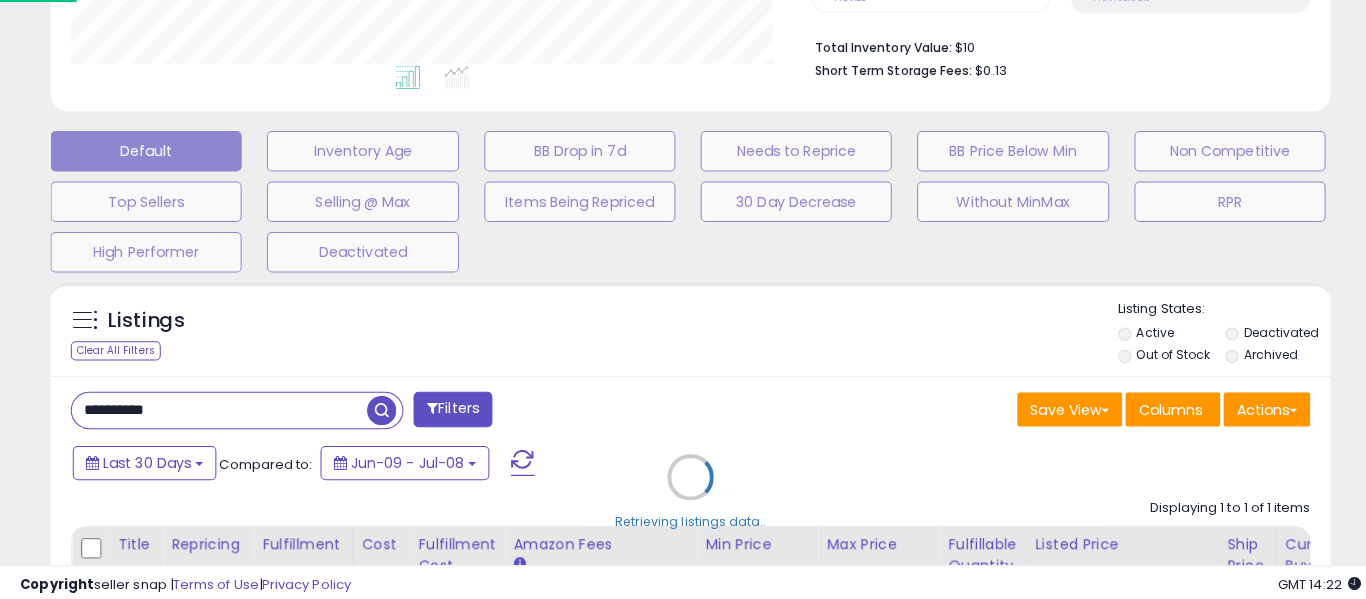 scroll, scrollTop: 999590, scrollLeft: 999267, axis: both 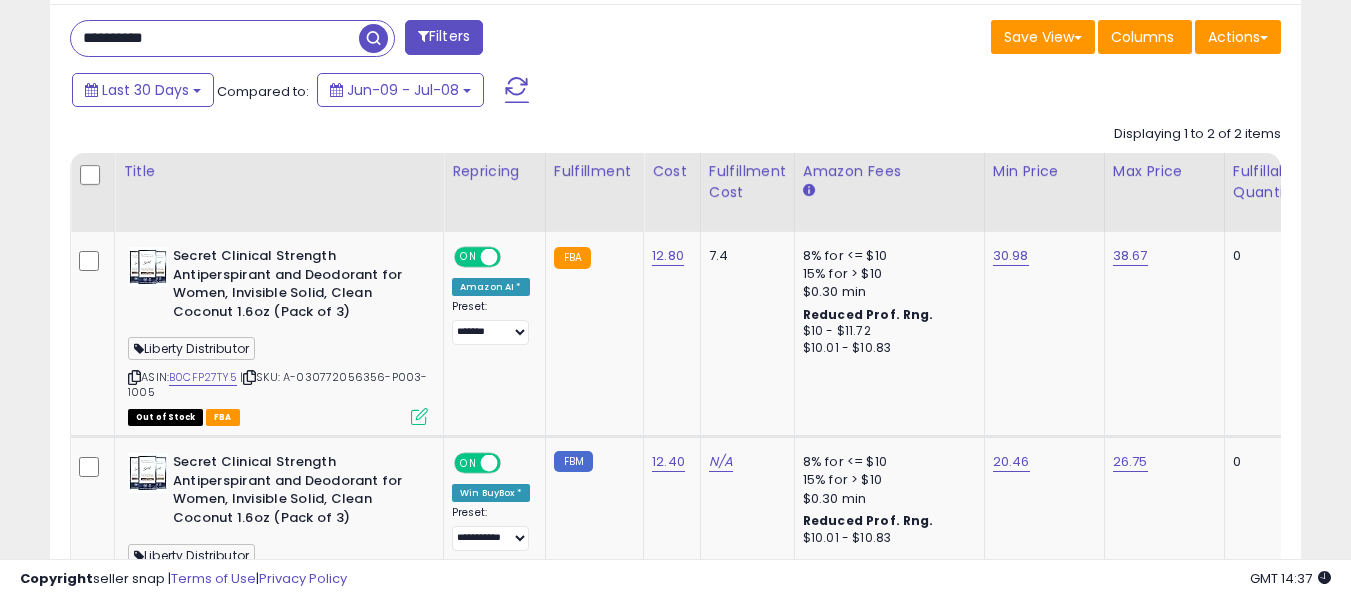 click on "**********" at bounding box center [215, 38] 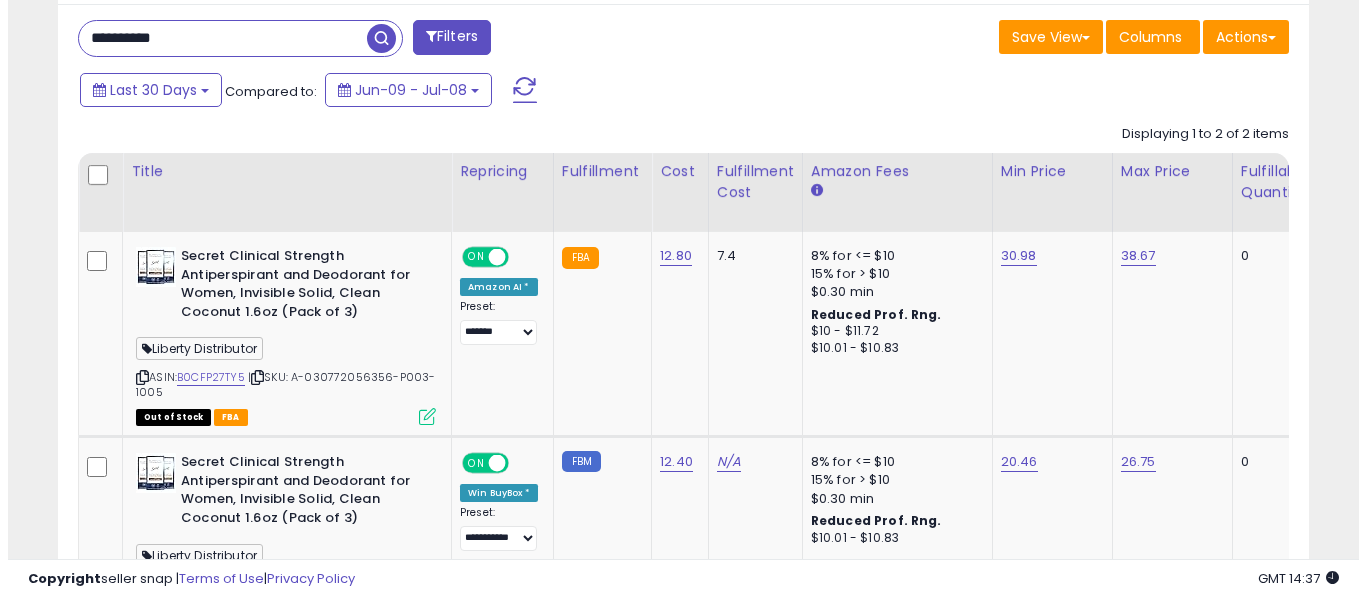 scroll, scrollTop: 671, scrollLeft: 0, axis: vertical 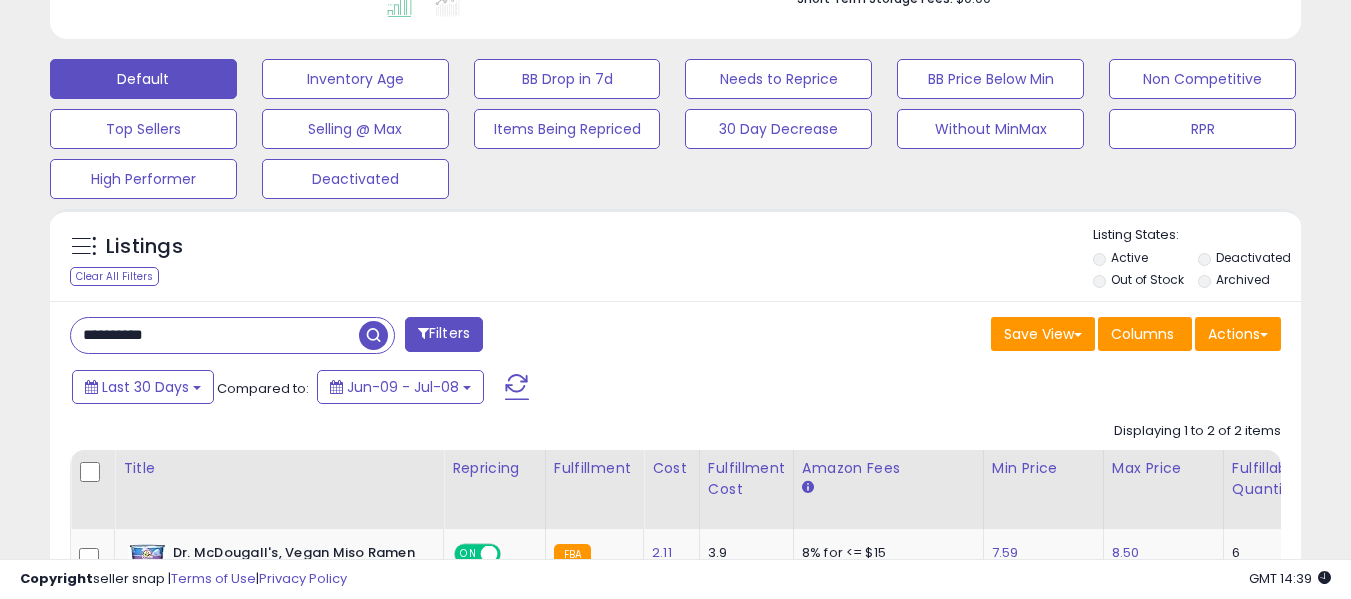 click on "**********" at bounding box center [215, 335] 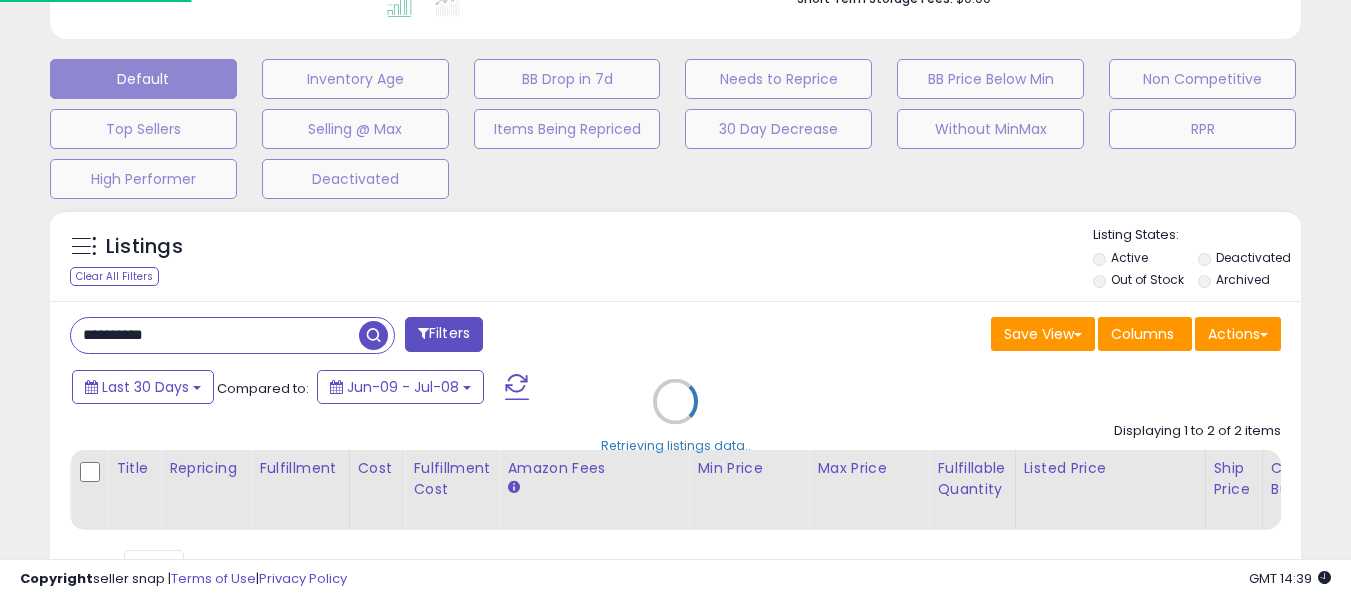 scroll, scrollTop: 999590, scrollLeft: 999267, axis: both 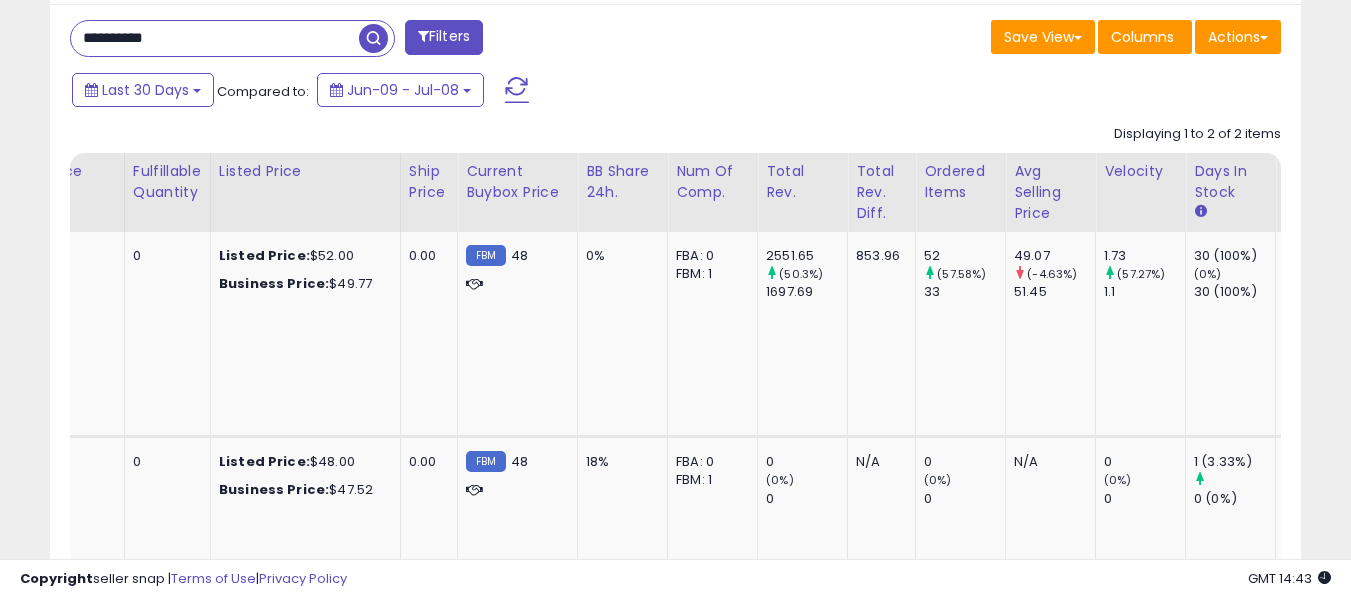 click on "**********" at bounding box center (215, 38) 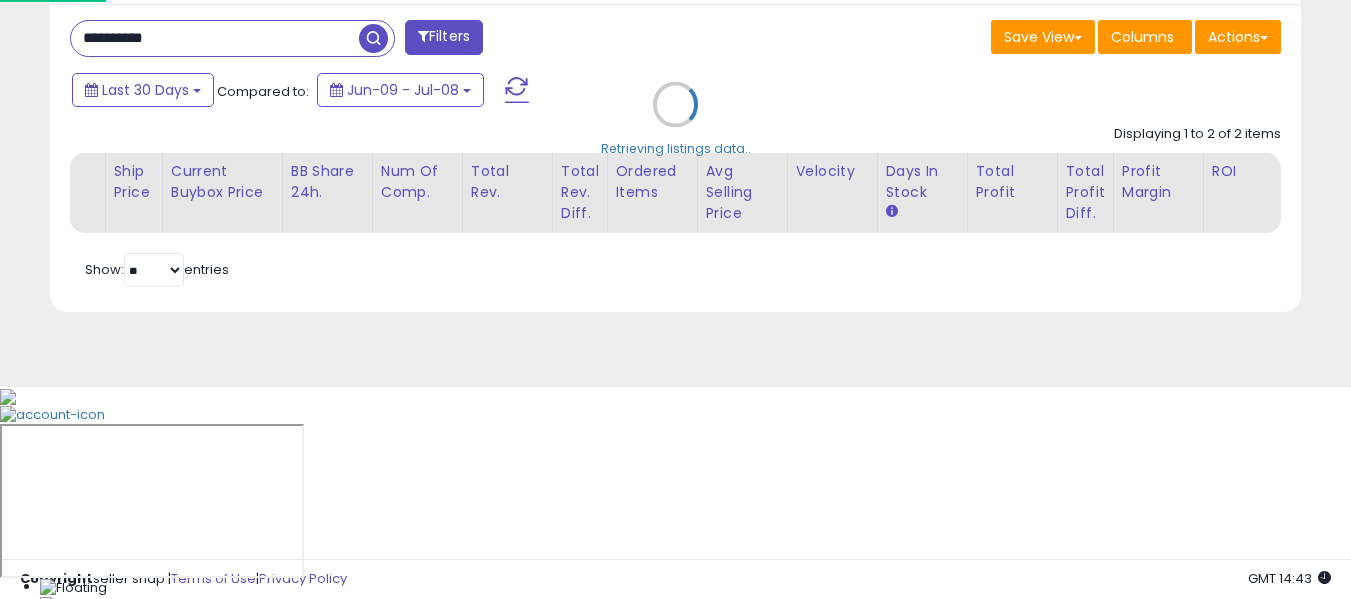 scroll, scrollTop: 999590, scrollLeft: 999267, axis: both 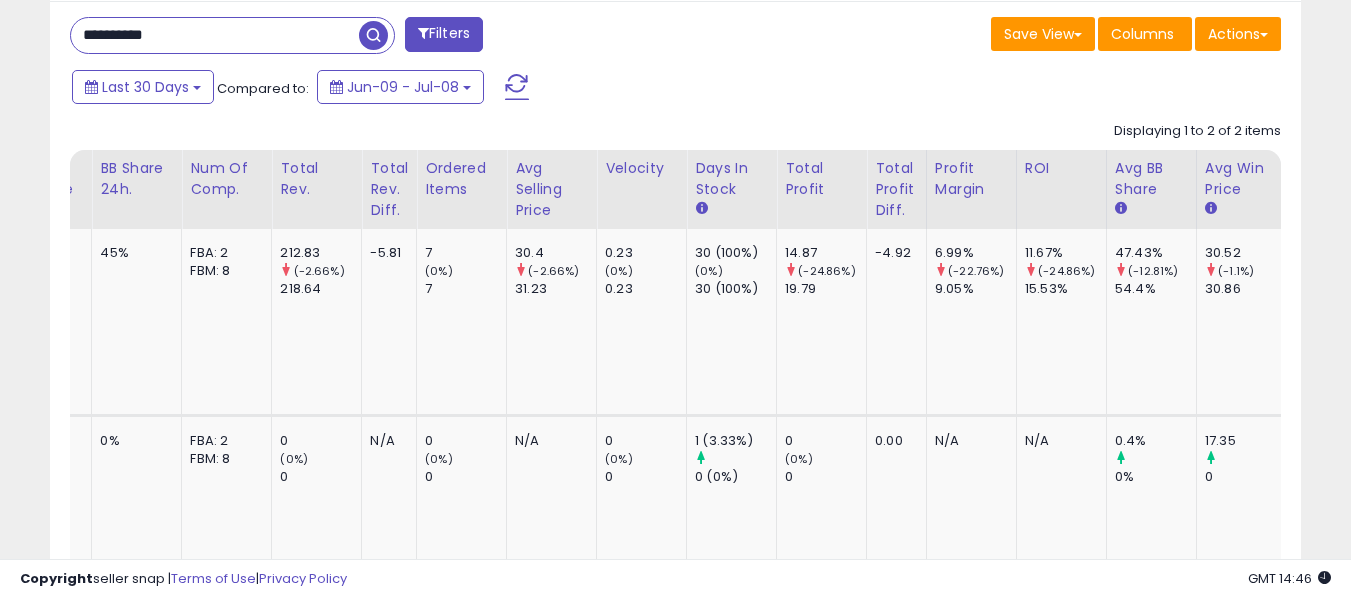 click on "**********" at bounding box center (215, 35) 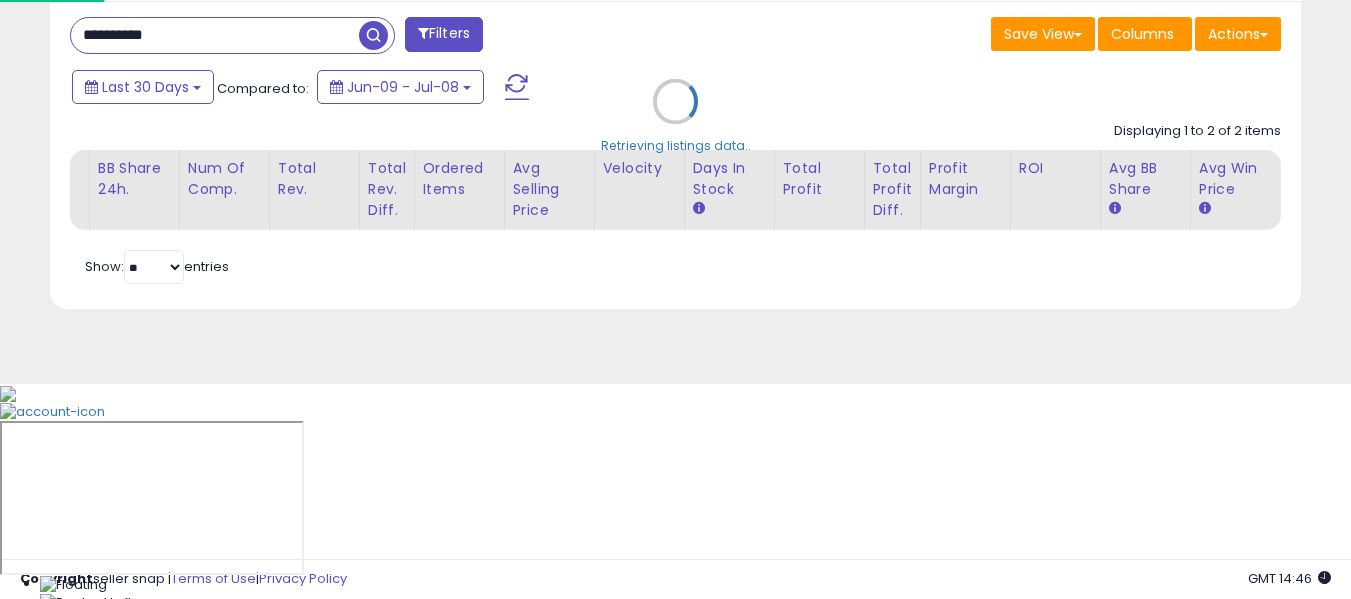 scroll, scrollTop: 999590, scrollLeft: 999267, axis: both 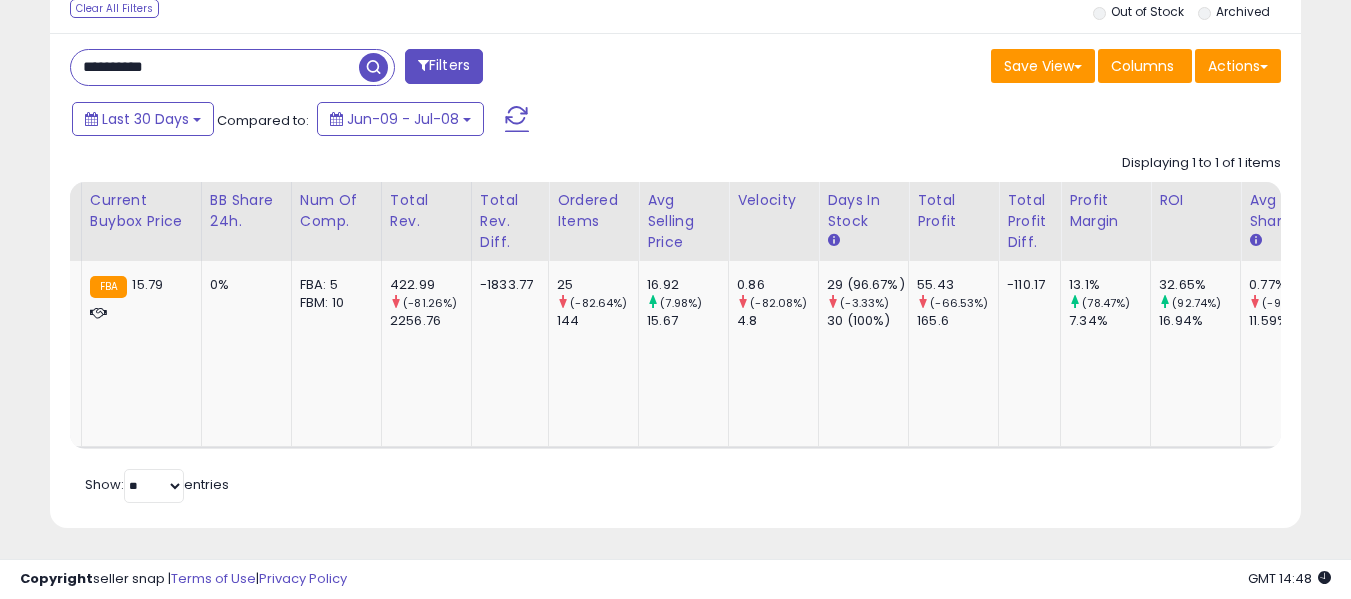 click on "**********" at bounding box center (215, 67) 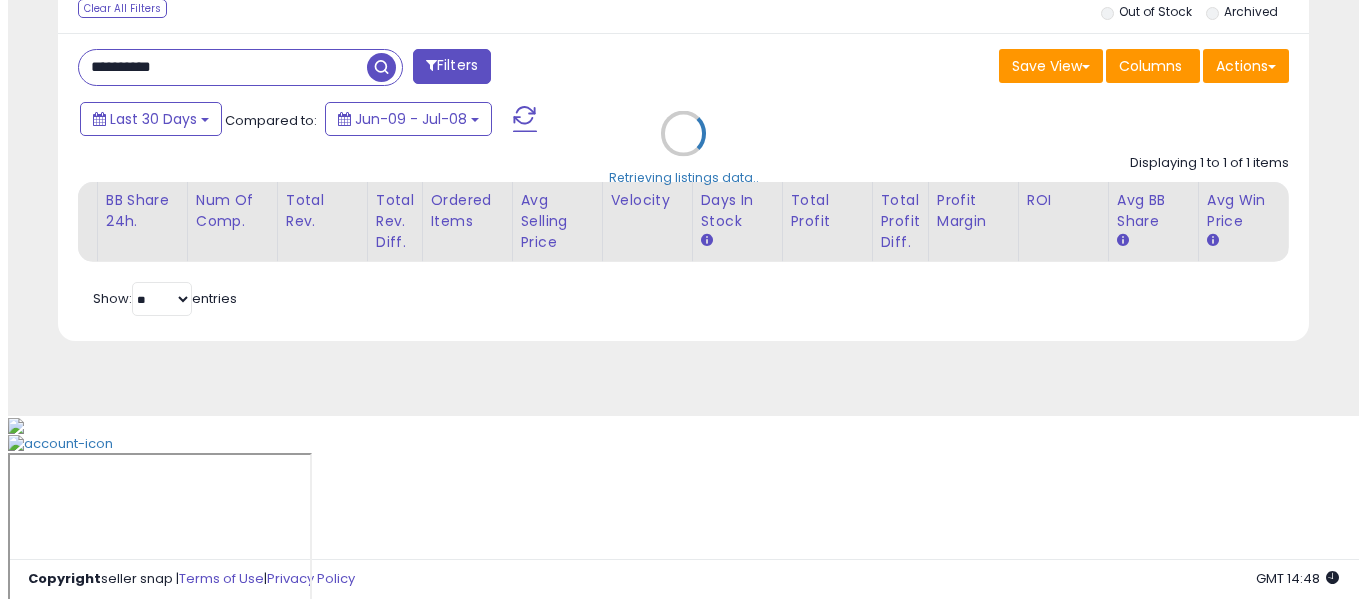 scroll, scrollTop: 671, scrollLeft: 0, axis: vertical 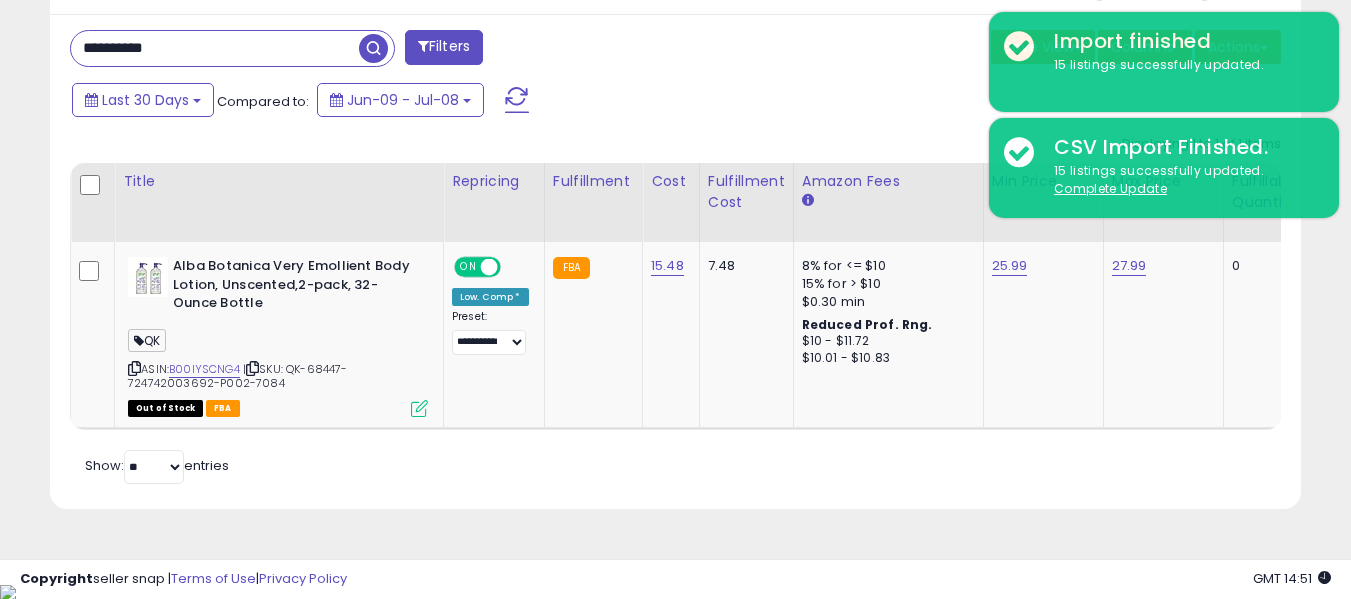 drag, startPoint x: 710, startPoint y: 521, endPoint x: 689, endPoint y: 507, distance: 25.23886 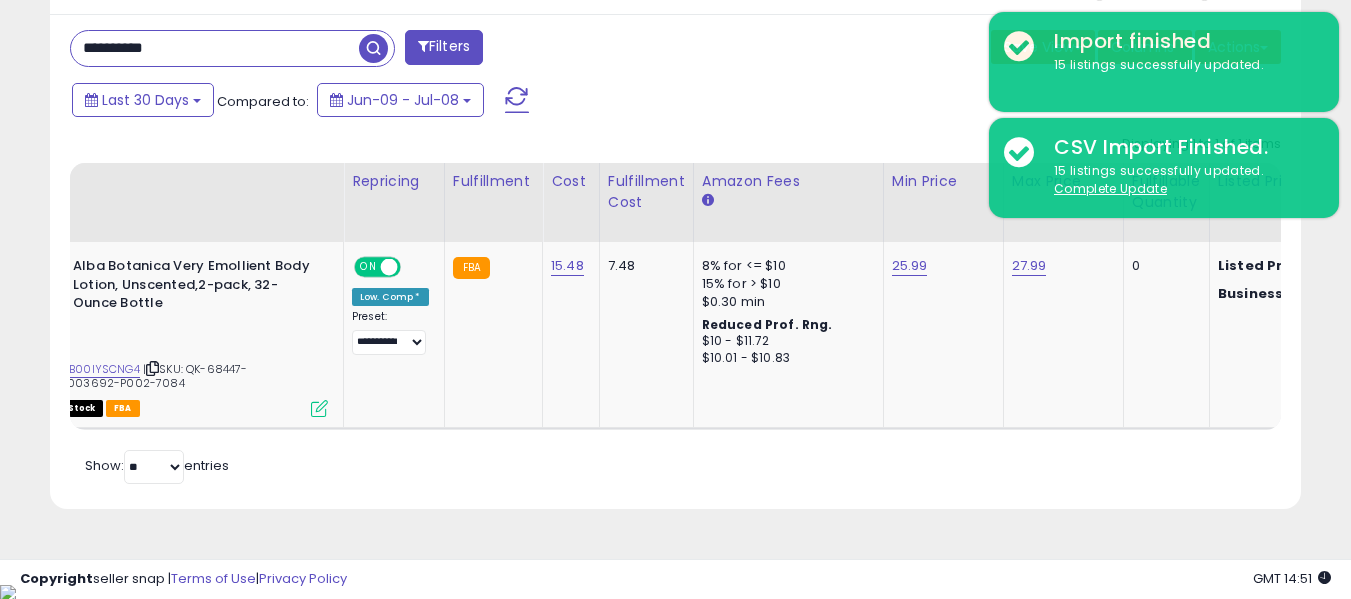 scroll, scrollTop: 0, scrollLeft: 768, axis: horizontal 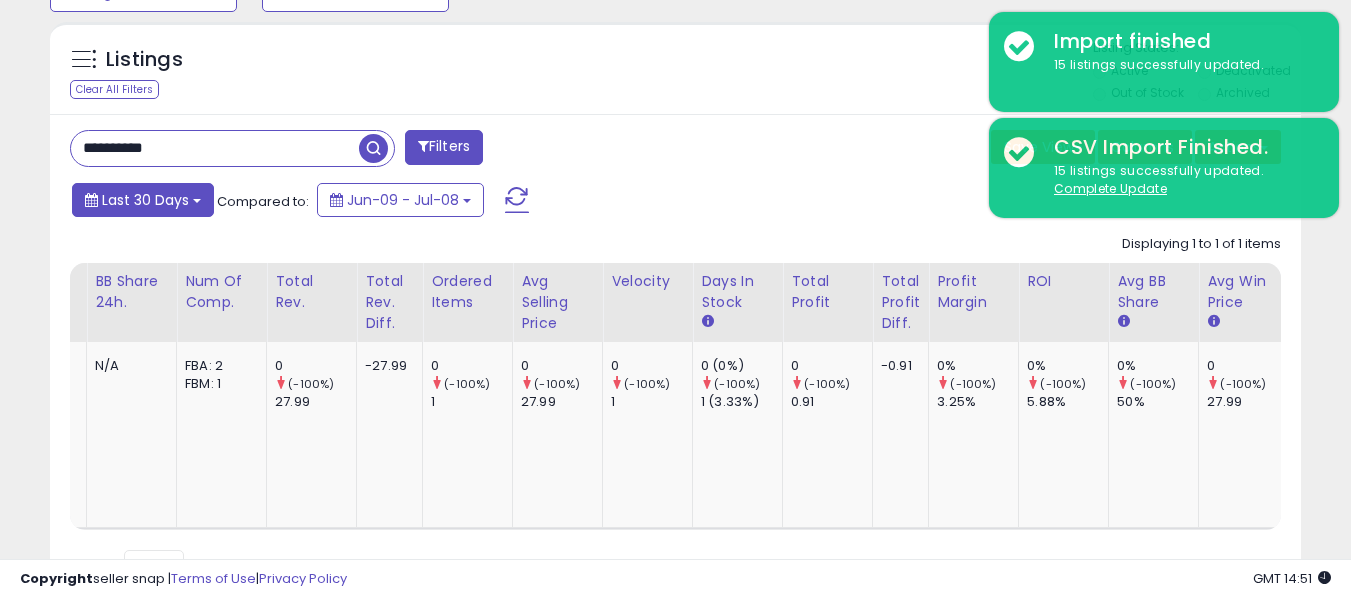 click on "Last 30 Days" at bounding box center (145, 200) 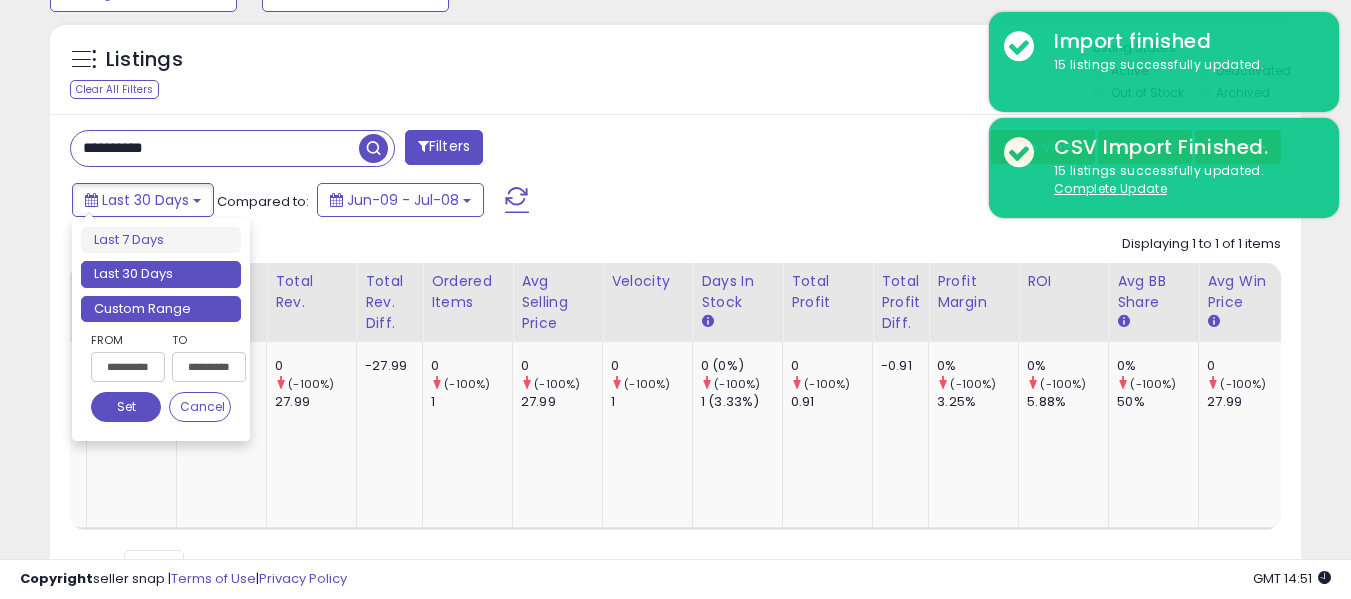click on "Custom Range" at bounding box center (161, 309) 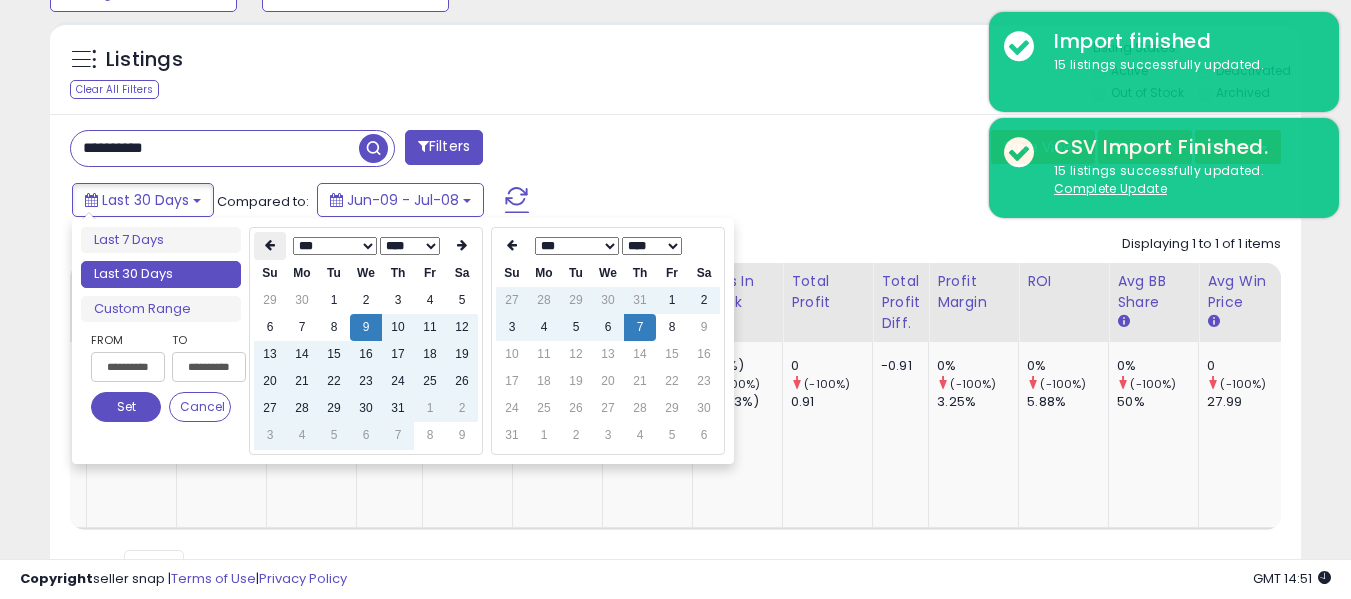 click at bounding box center (270, 246) 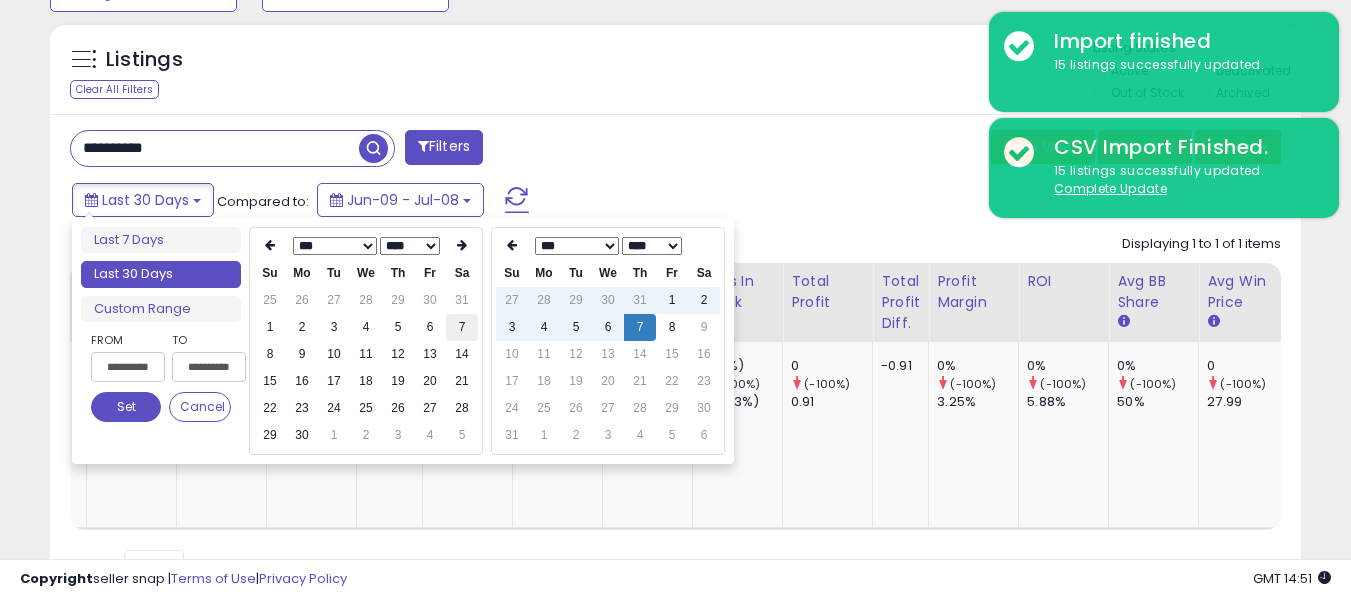 click on "7" at bounding box center (462, 327) 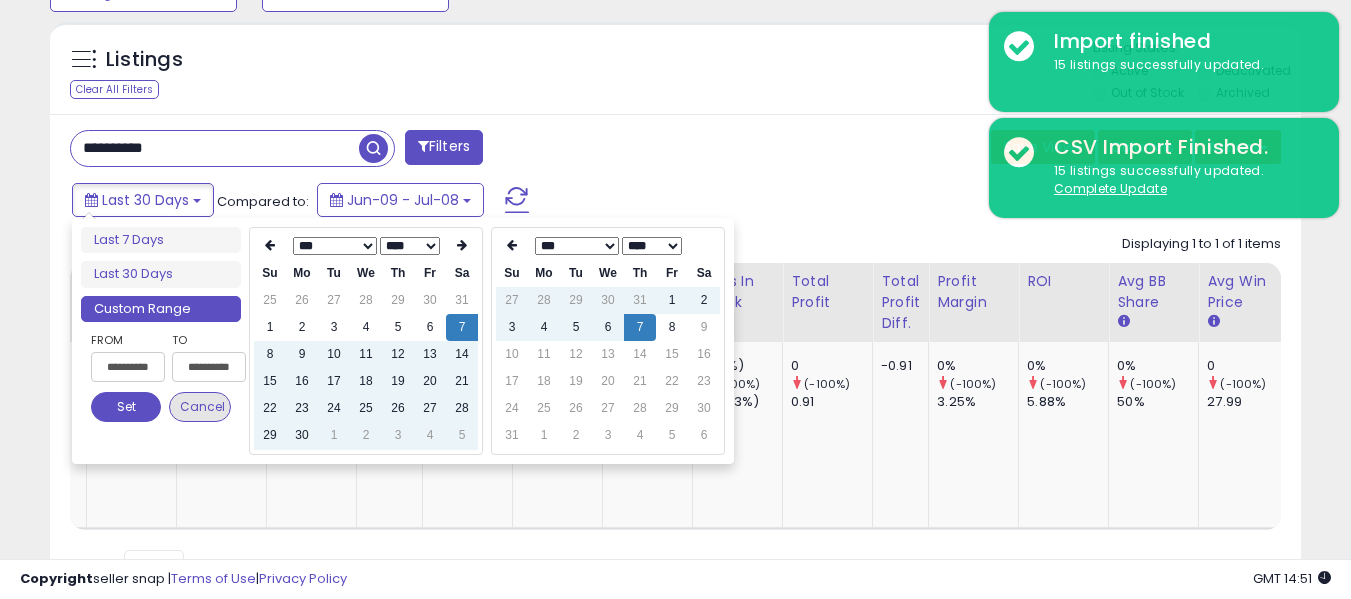 type on "**********" 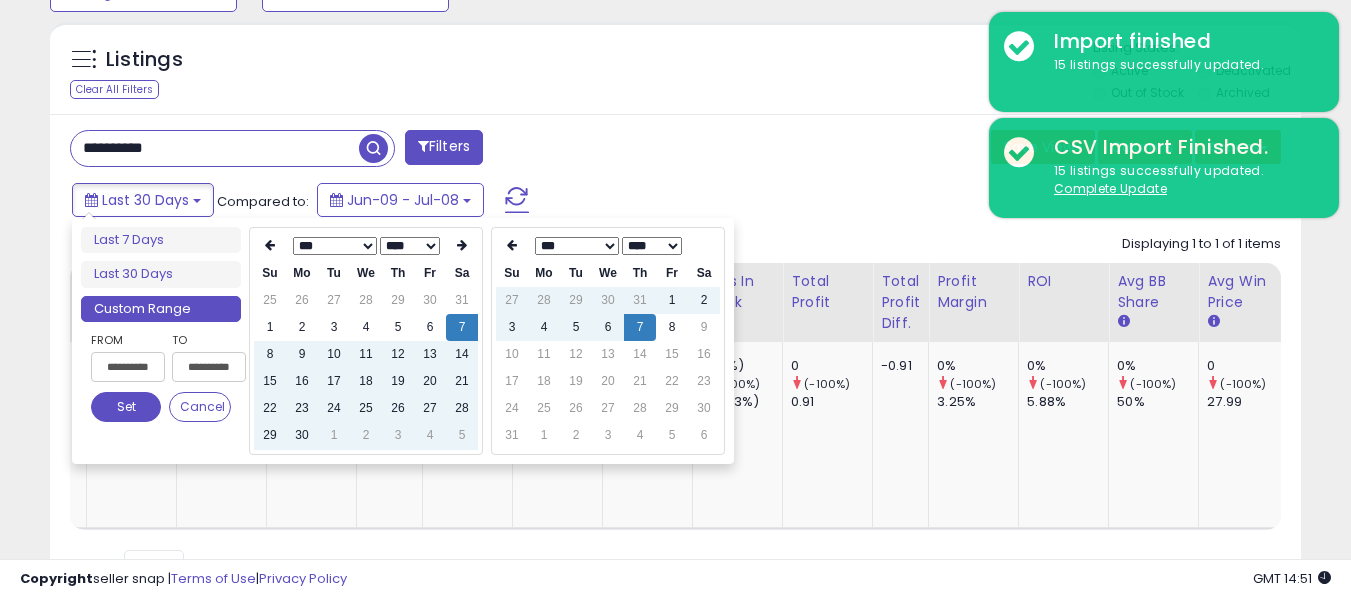 click on "Set" at bounding box center [126, 407] 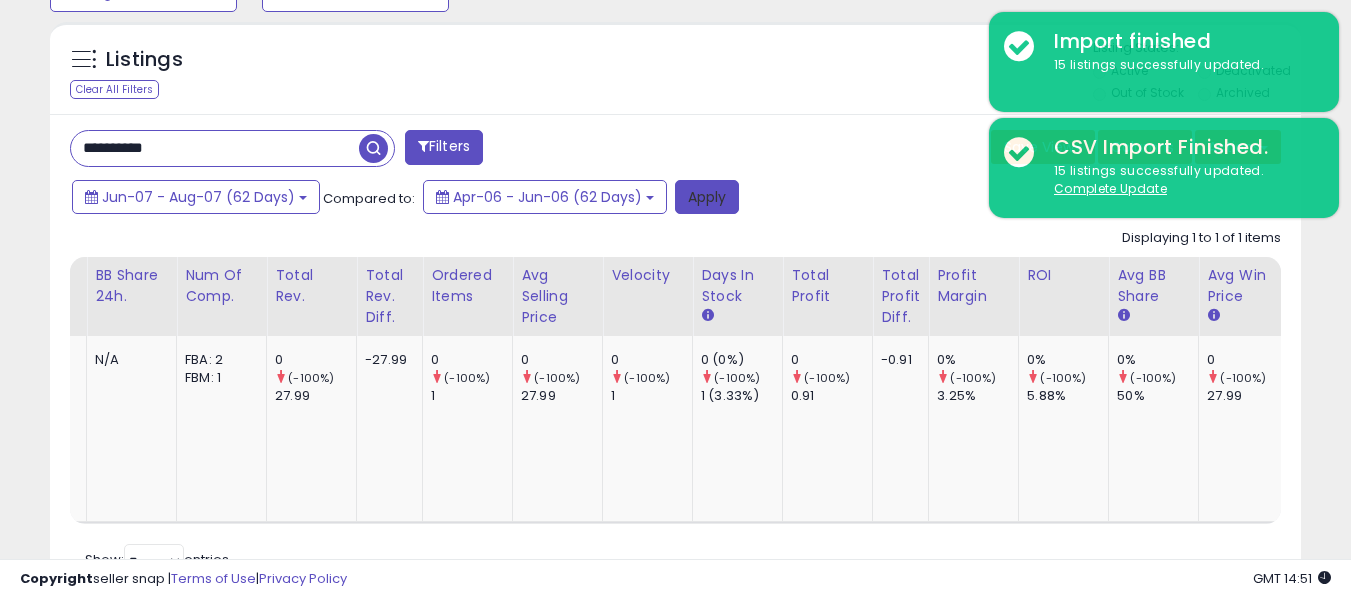 click on "Apply" at bounding box center (707, 197) 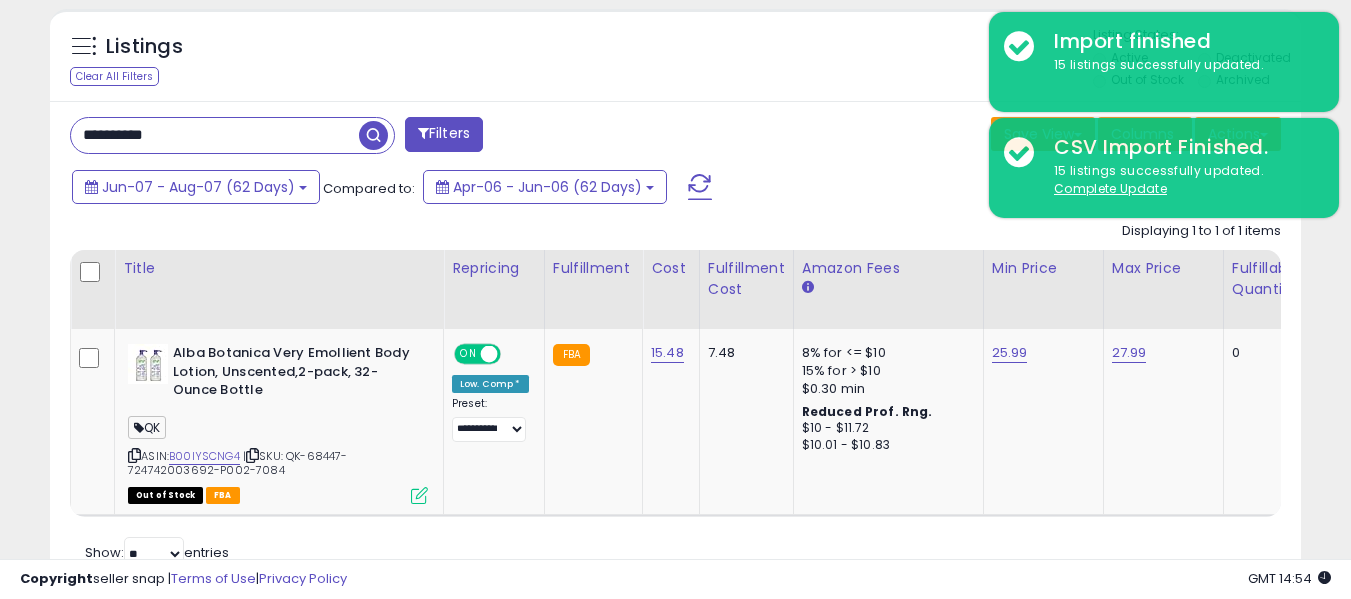 click on "**********" at bounding box center [215, 135] 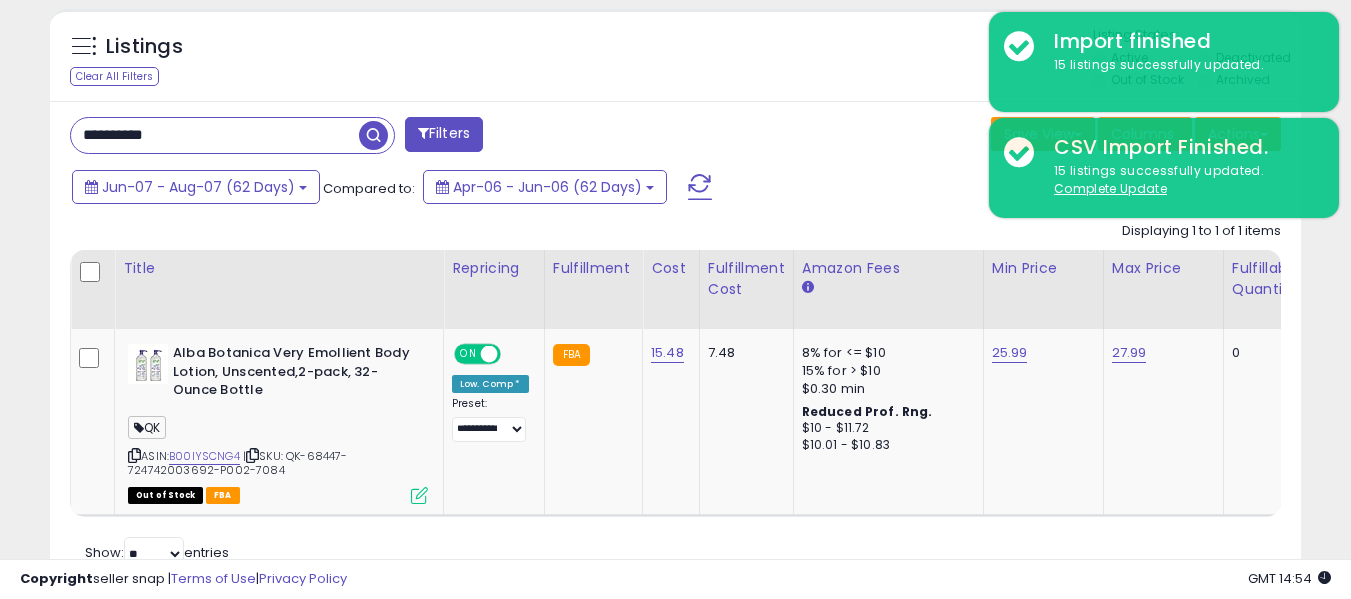 paste 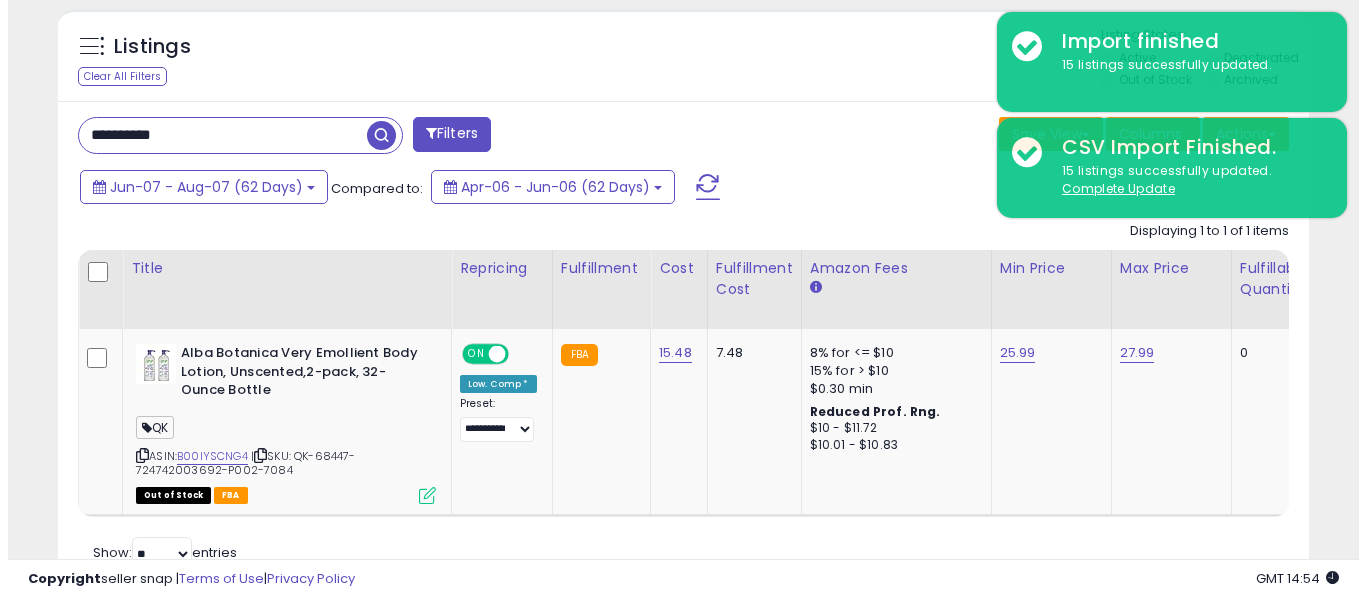 scroll, scrollTop: 671, scrollLeft: 0, axis: vertical 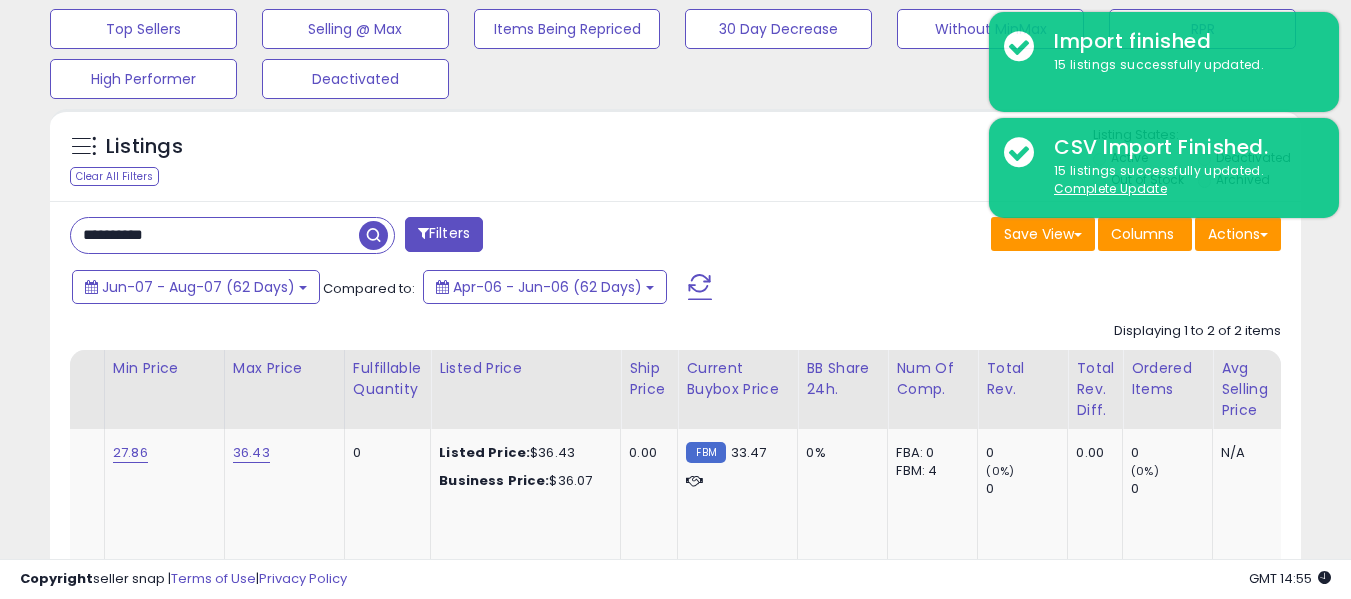 click on "**********" at bounding box center [215, 235] 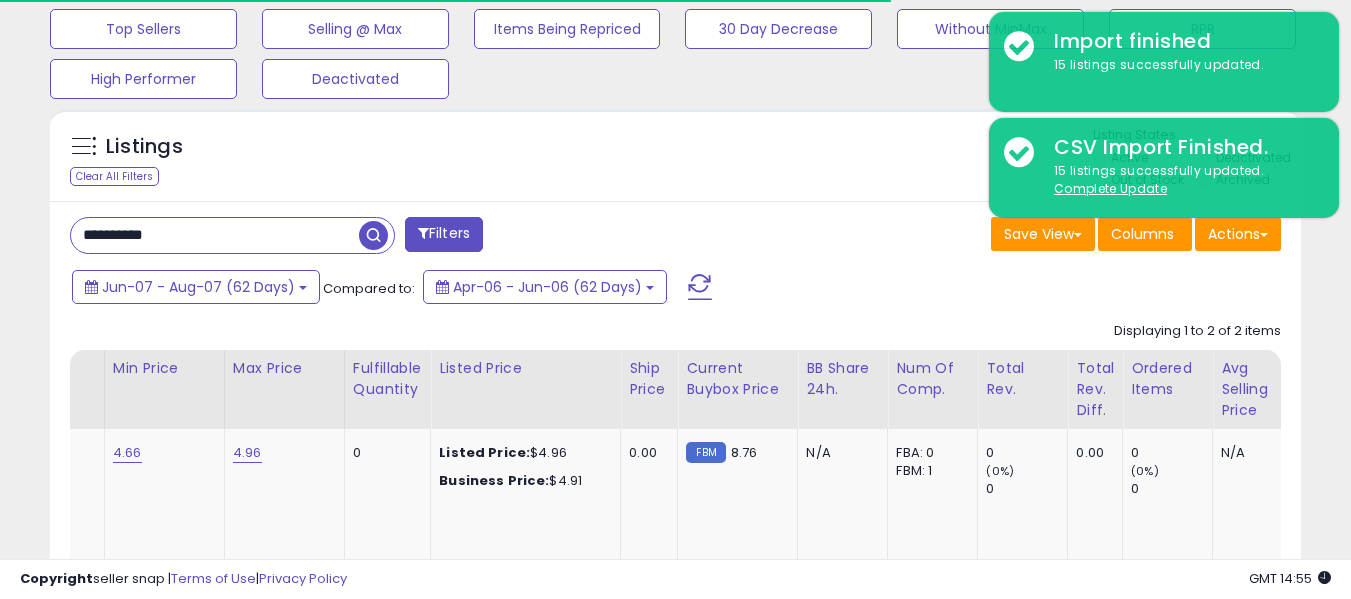 scroll, scrollTop: 999590, scrollLeft: 999276, axis: both 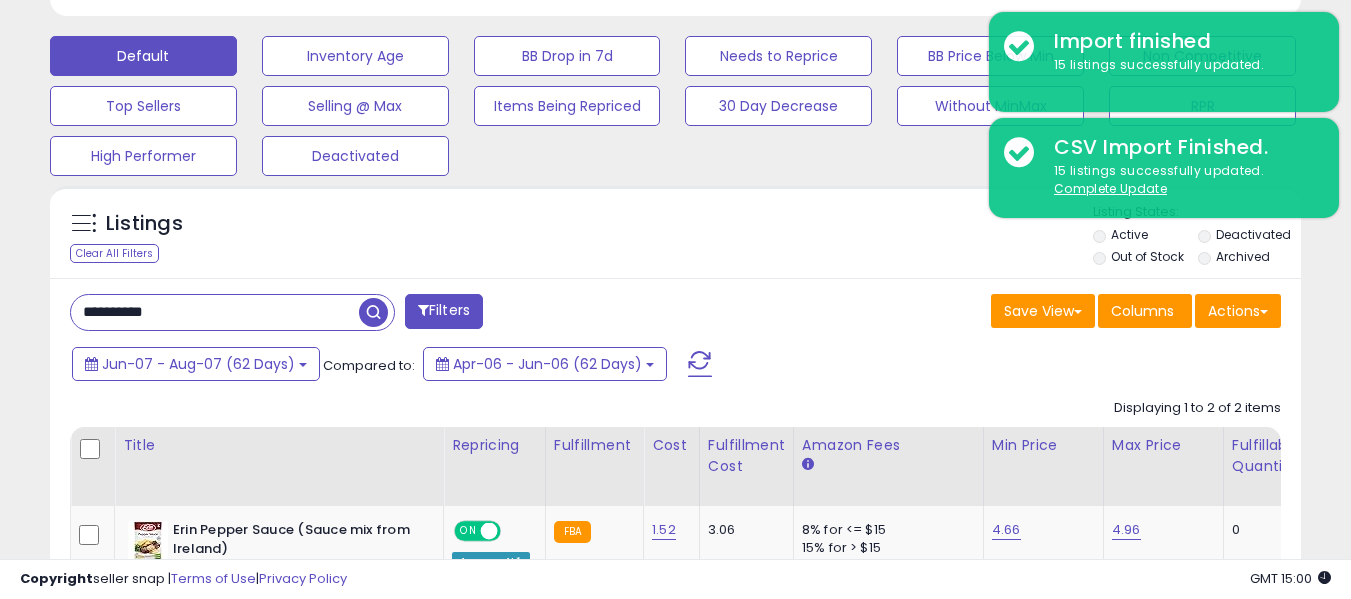 click on "**********" at bounding box center [215, 312] 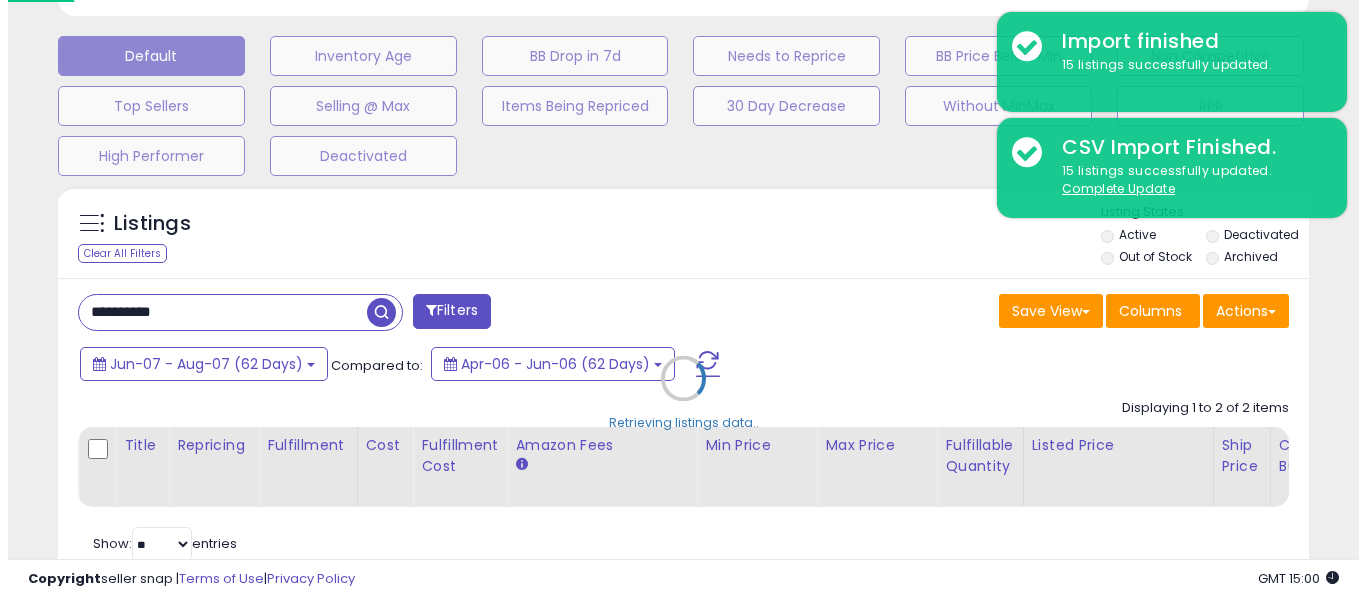 scroll, scrollTop: 999590, scrollLeft: 999267, axis: both 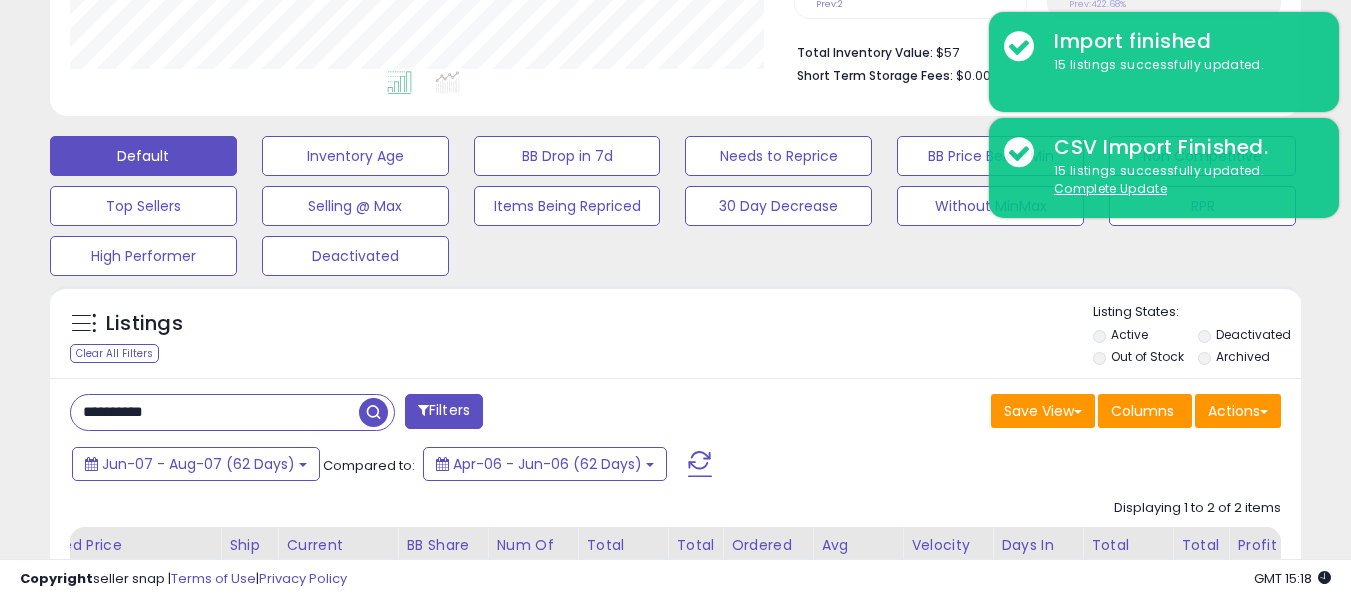 click on "Archived" at bounding box center (1243, 356) 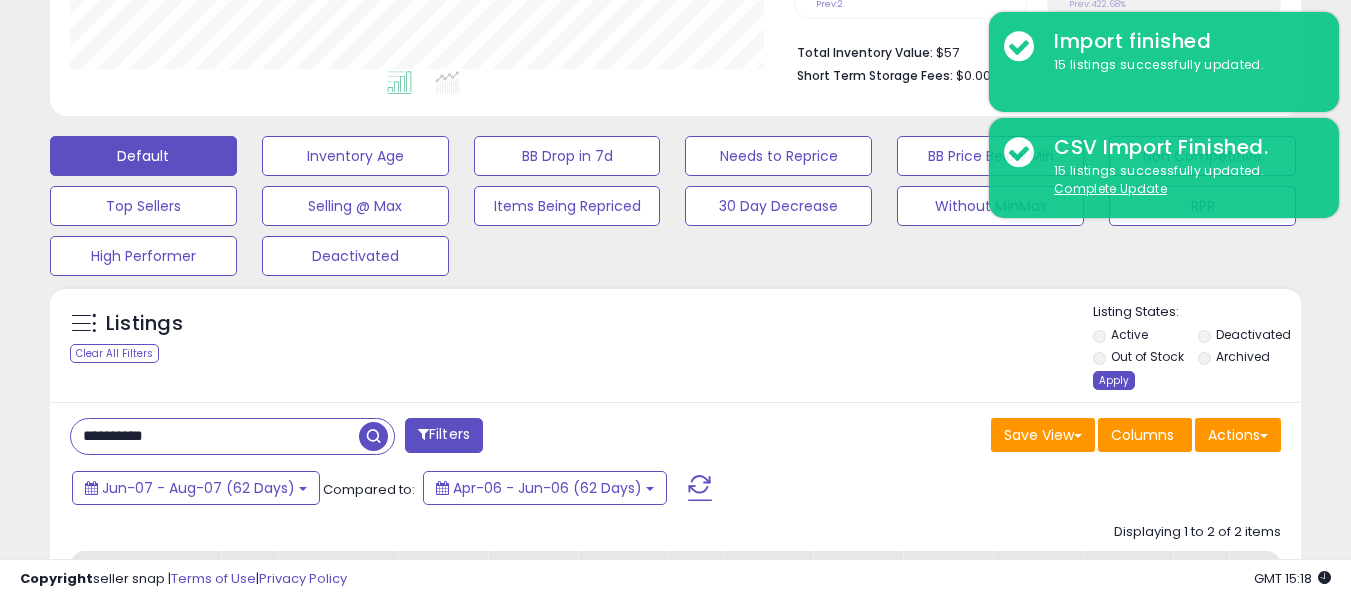 click on "Apply" at bounding box center [1114, 380] 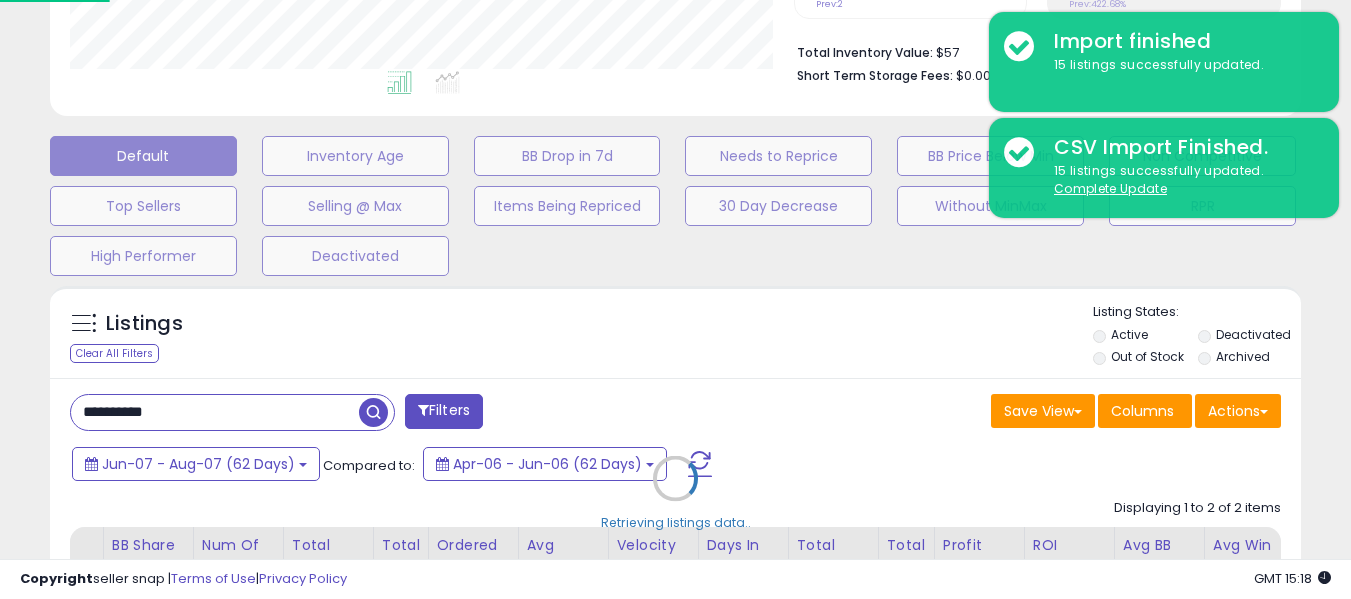 scroll, scrollTop: 999590, scrollLeft: 999267, axis: both 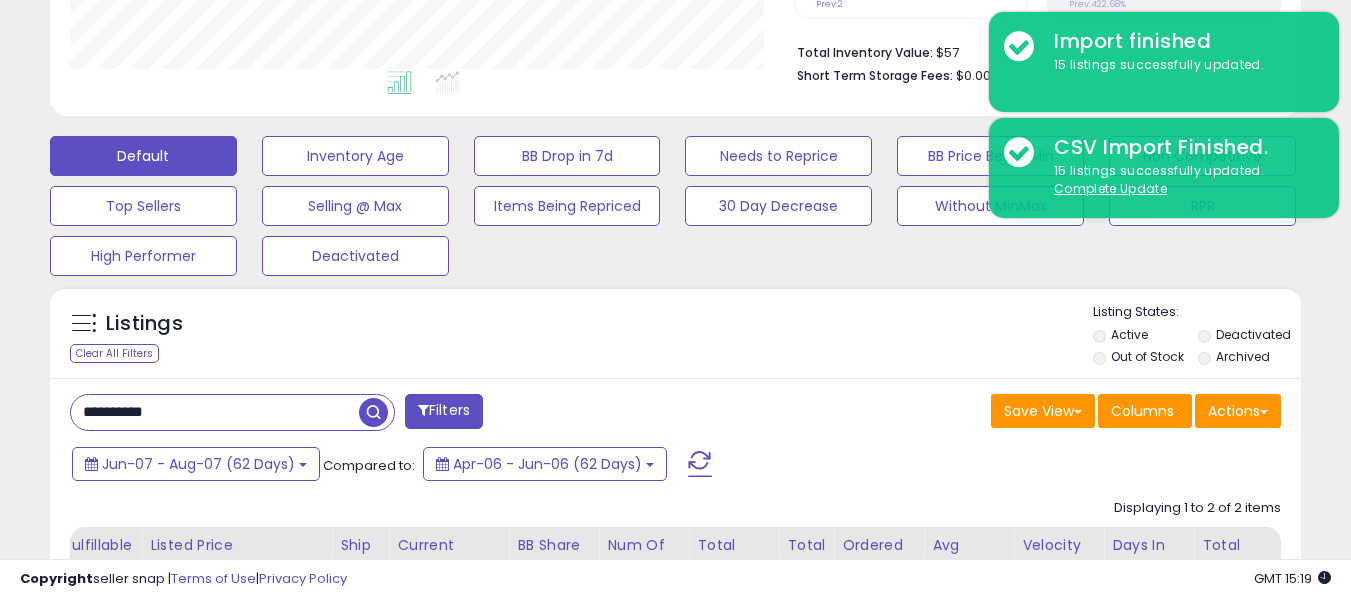 click on "Archived" at bounding box center (1243, 356) 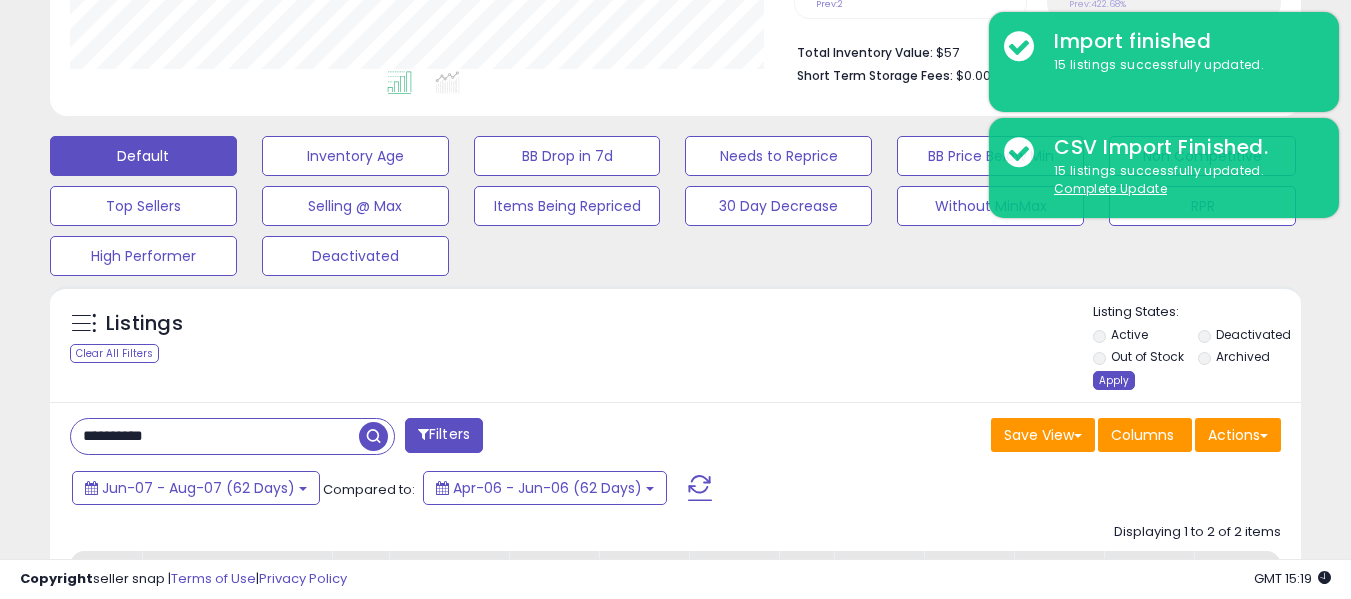 click on "Apply" at bounding box center (1114, 380) 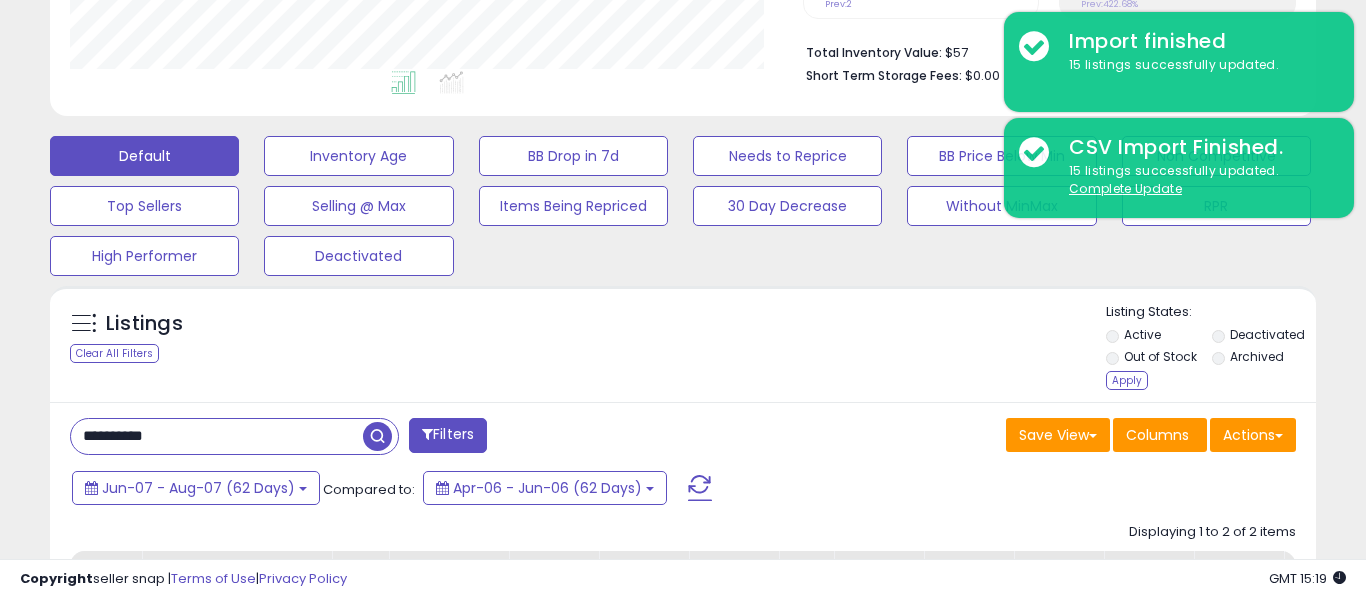 scroll, scrollTop: 999590, scrollLeft: 999267, axis: both 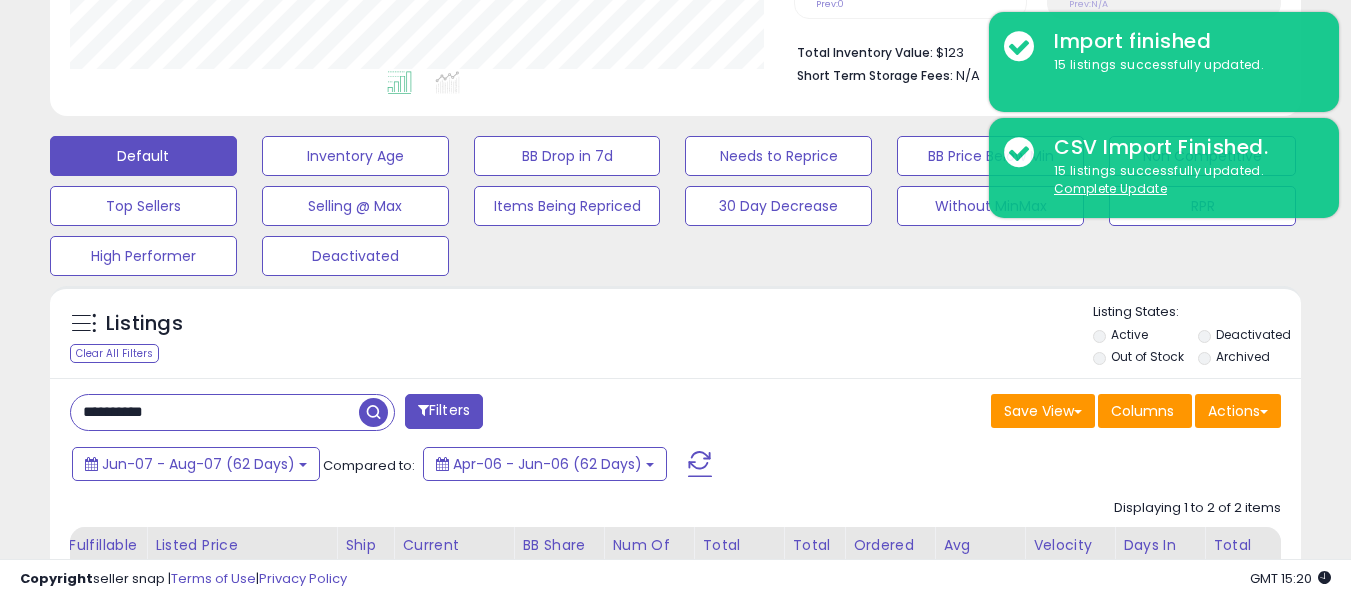 click on "**********" at bounding box center [215, 412] 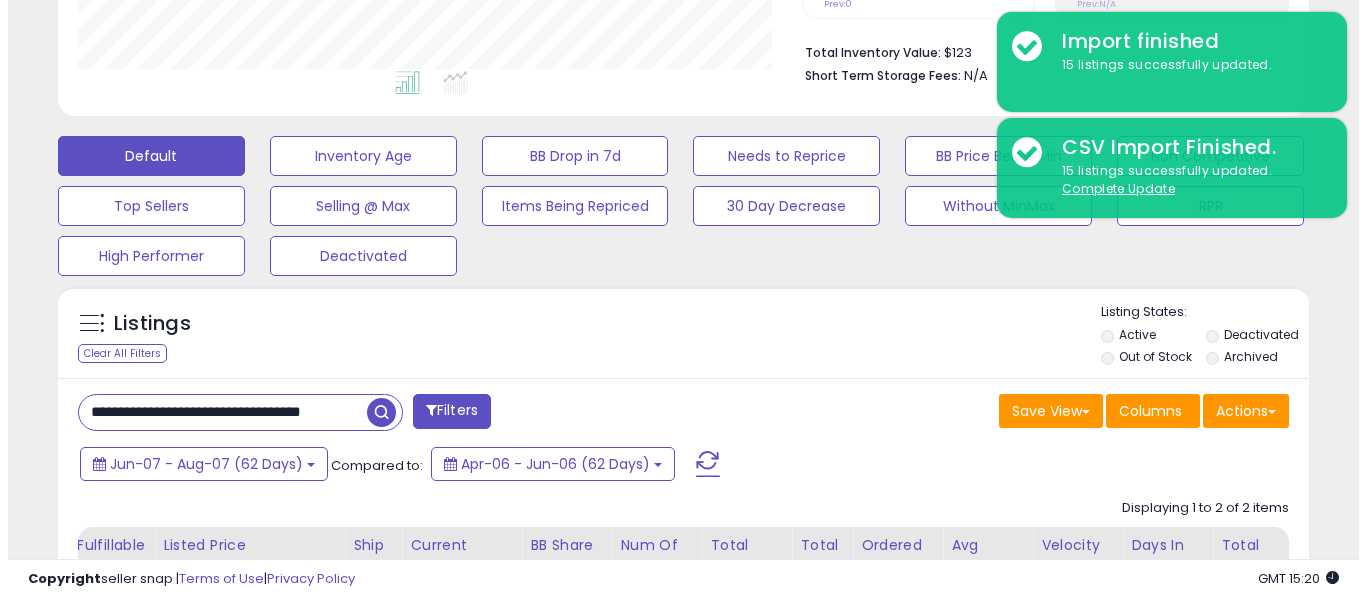 scroll, scrollTop: 0, scrollLeft: 40, axis: horizontal 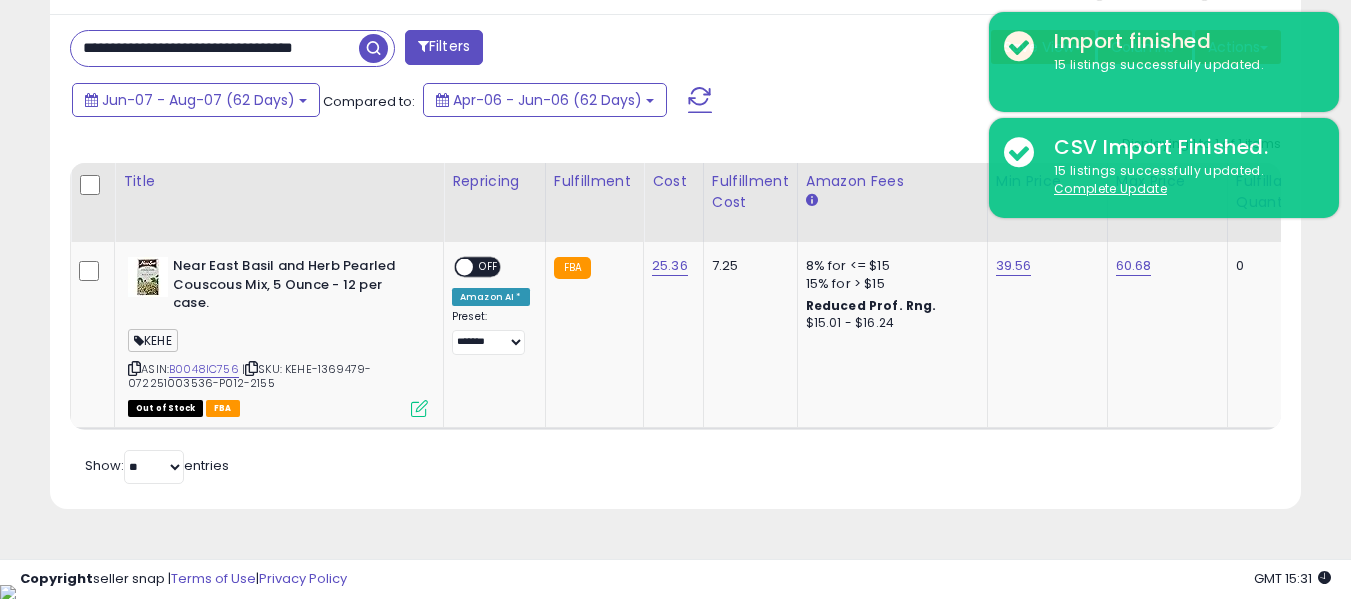 click on "**********" at bounding box center (215, 48) 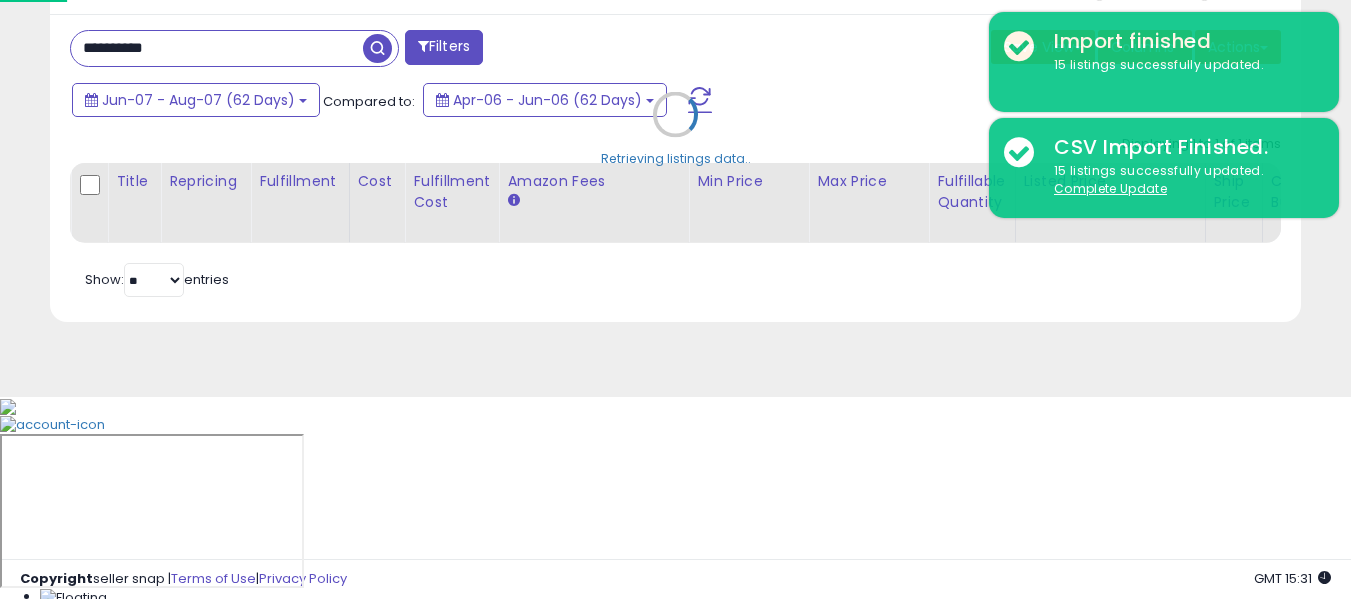 scroll, scrollTop: 999590, scrollLeft: 999267, axis: both 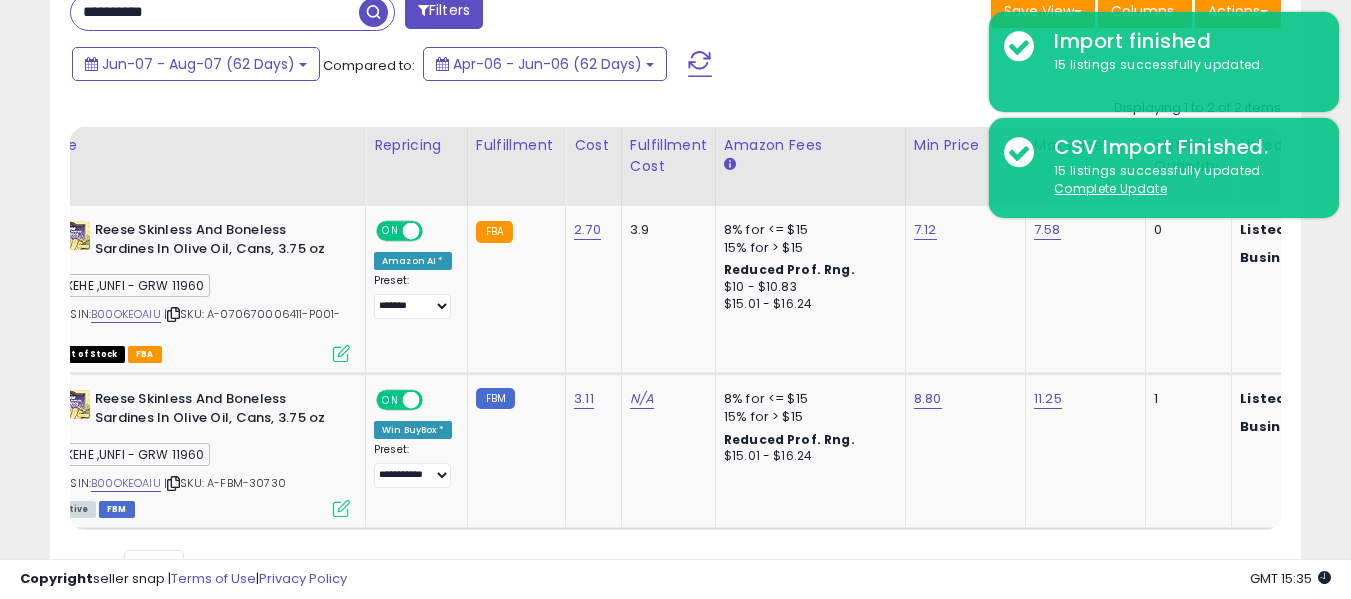 click on "**********" at bounding box center [215, 12] 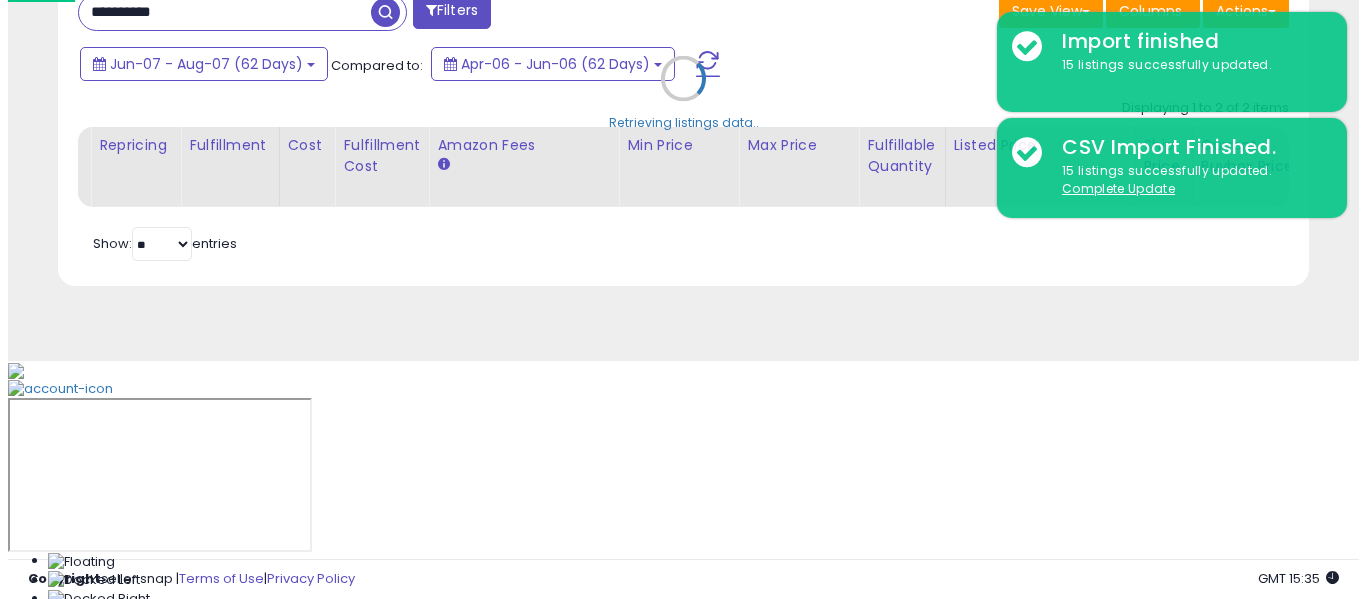 scroll, scrollTop: 671, scrollLeft: 0, axis: vertical 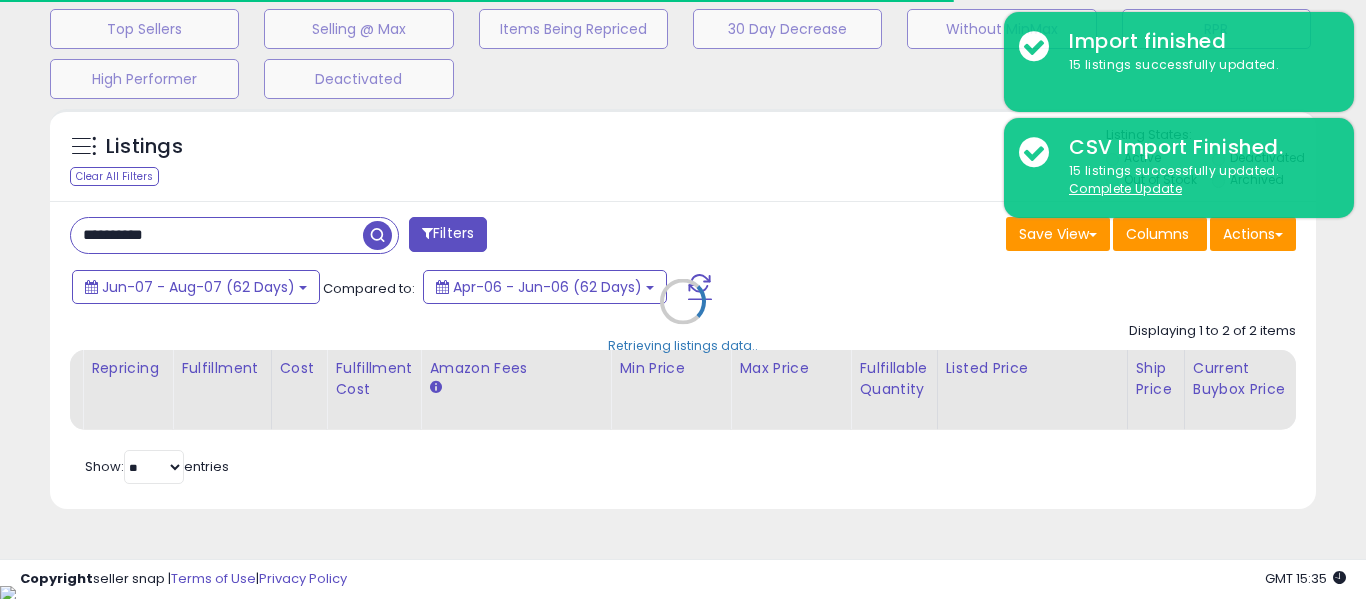 type on "**********" 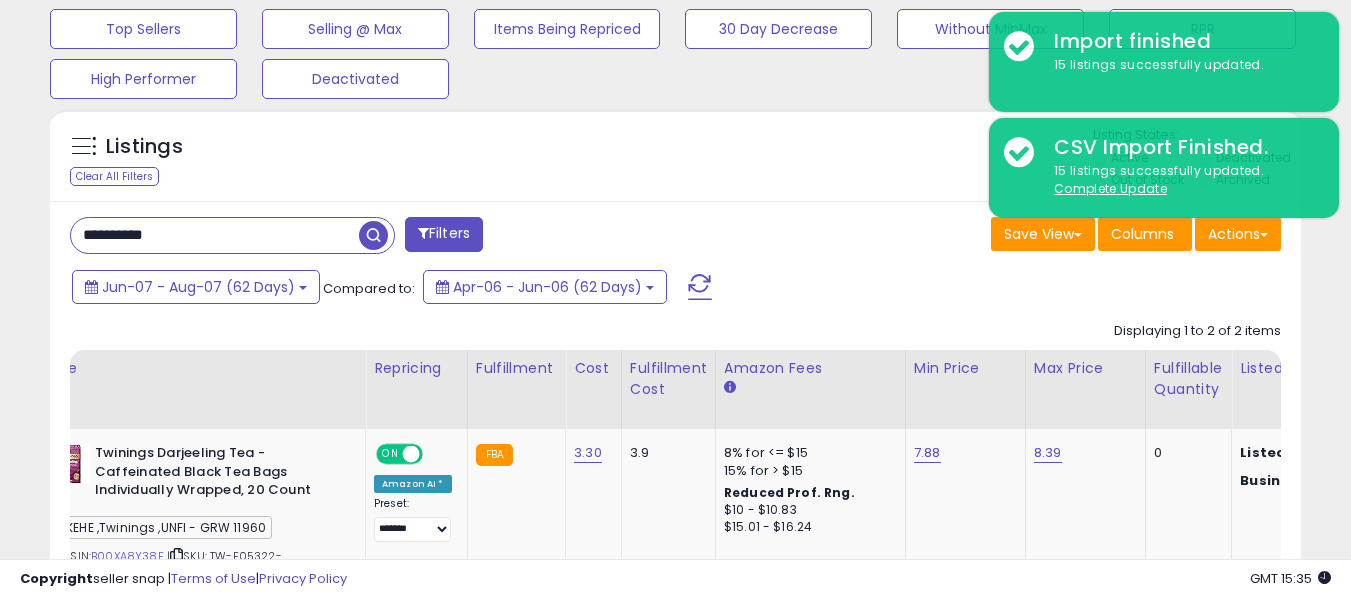 scroll, scrollTop: 999590, scrollLeft: 999276, axis: both 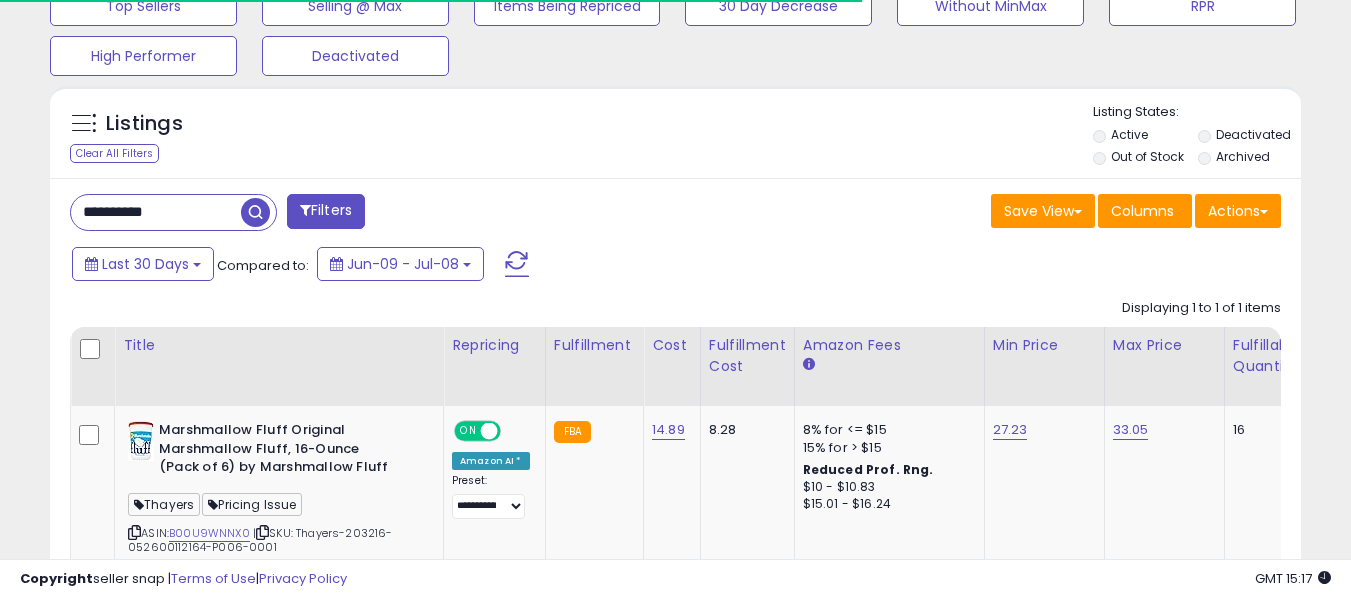 click on "**********" at bounding box center [156, 212] 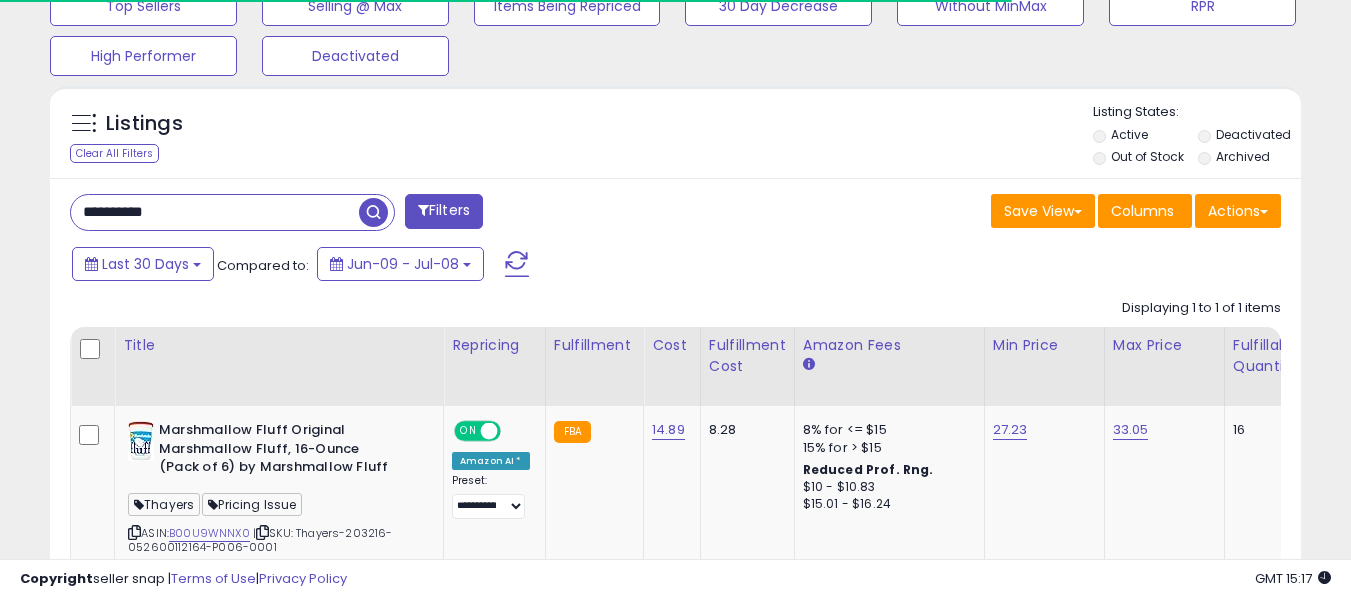 paste 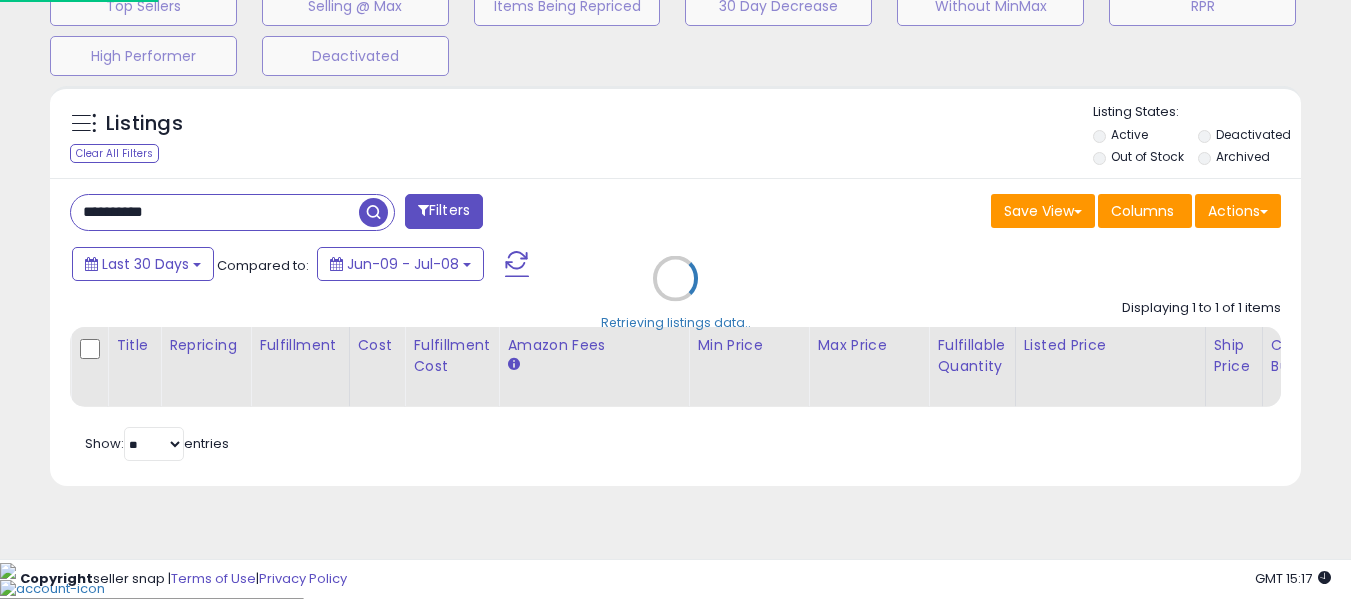 scroll, scrollTop: 671, scrollLeft: 0, axis: vertical 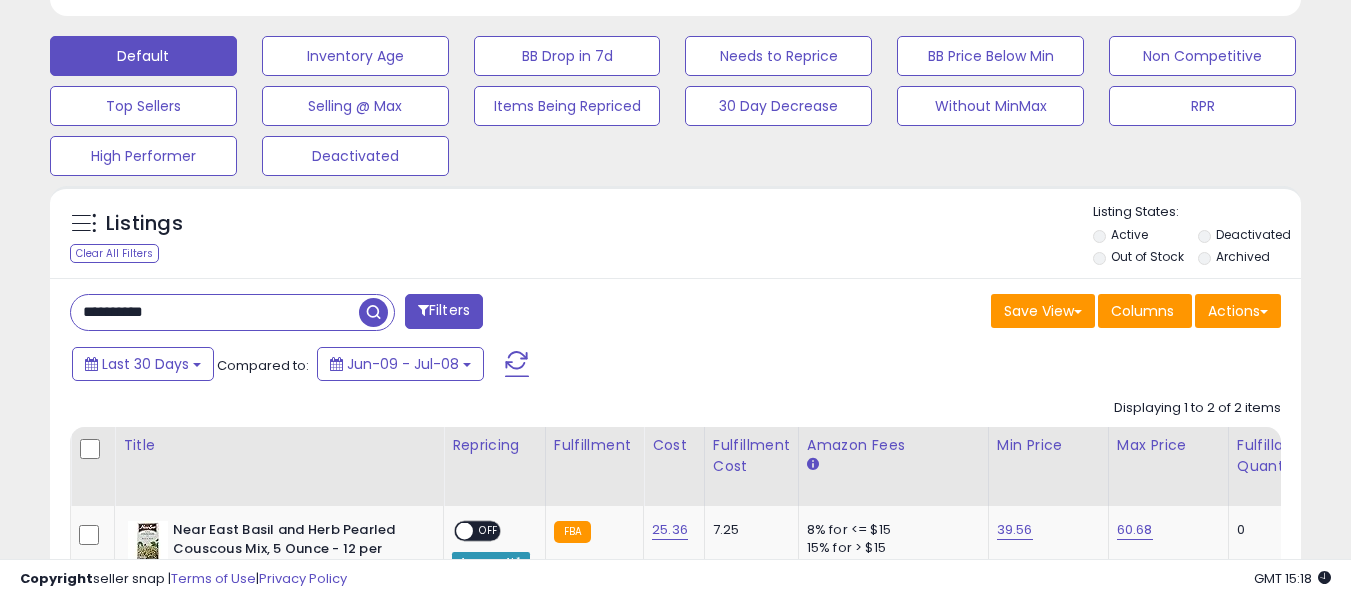 click on "Archived" at bounding box center (1243, 256) 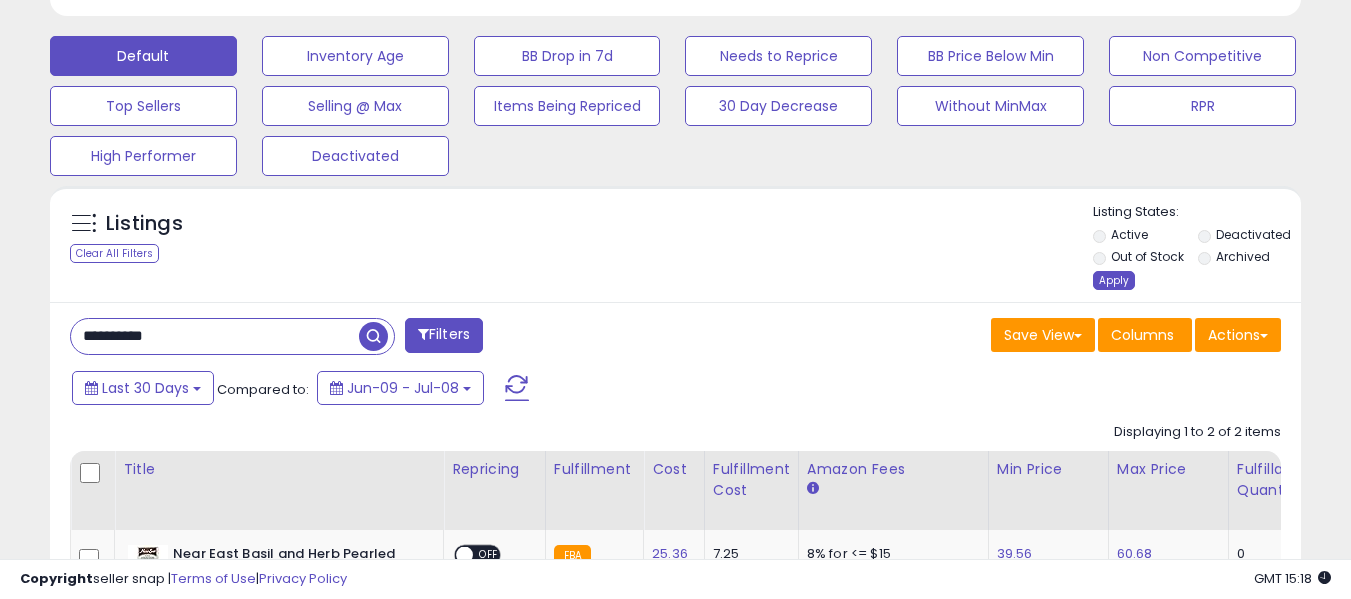 click on "Apply" at bounding box center [1114, 280] 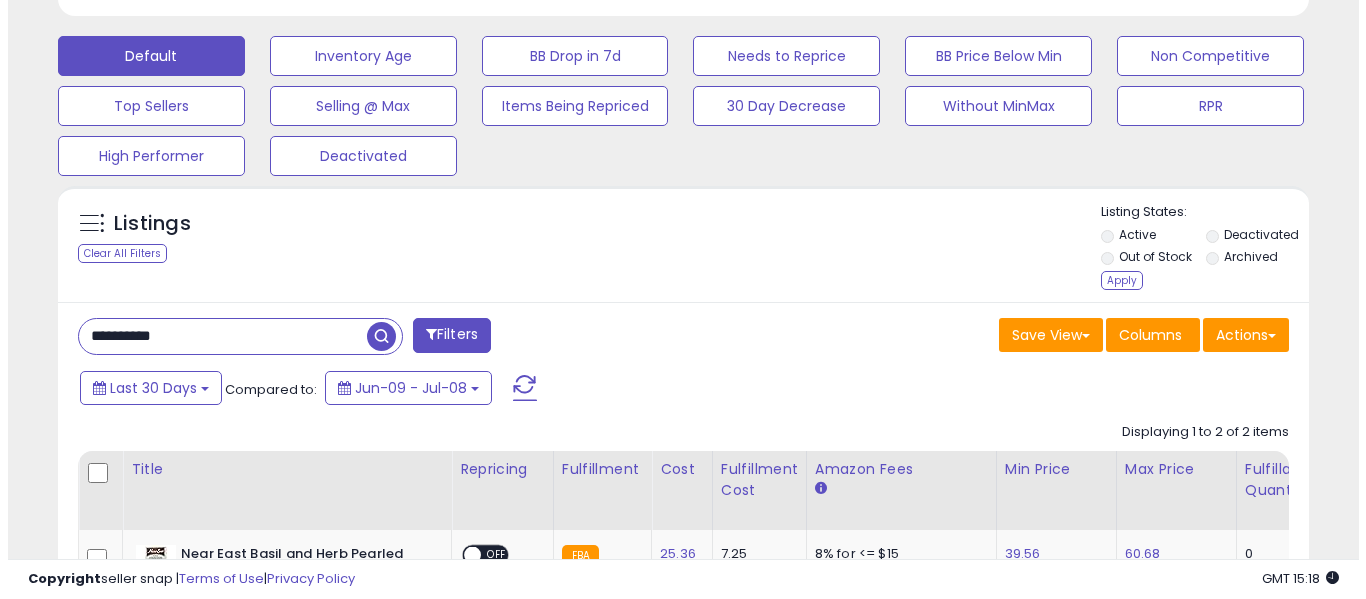scroll, scrollTop: 999590, scrollLeft: 999267, axis: both 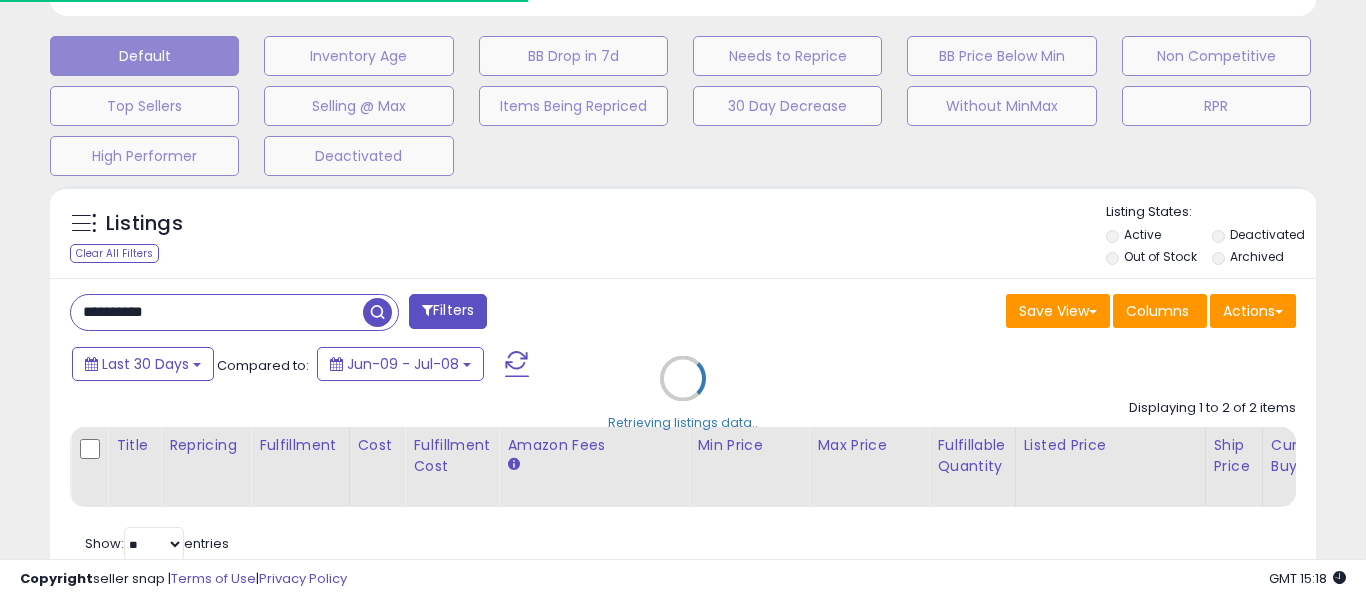 click on "Retrieving listings data.." at bounding box center (683, 393) 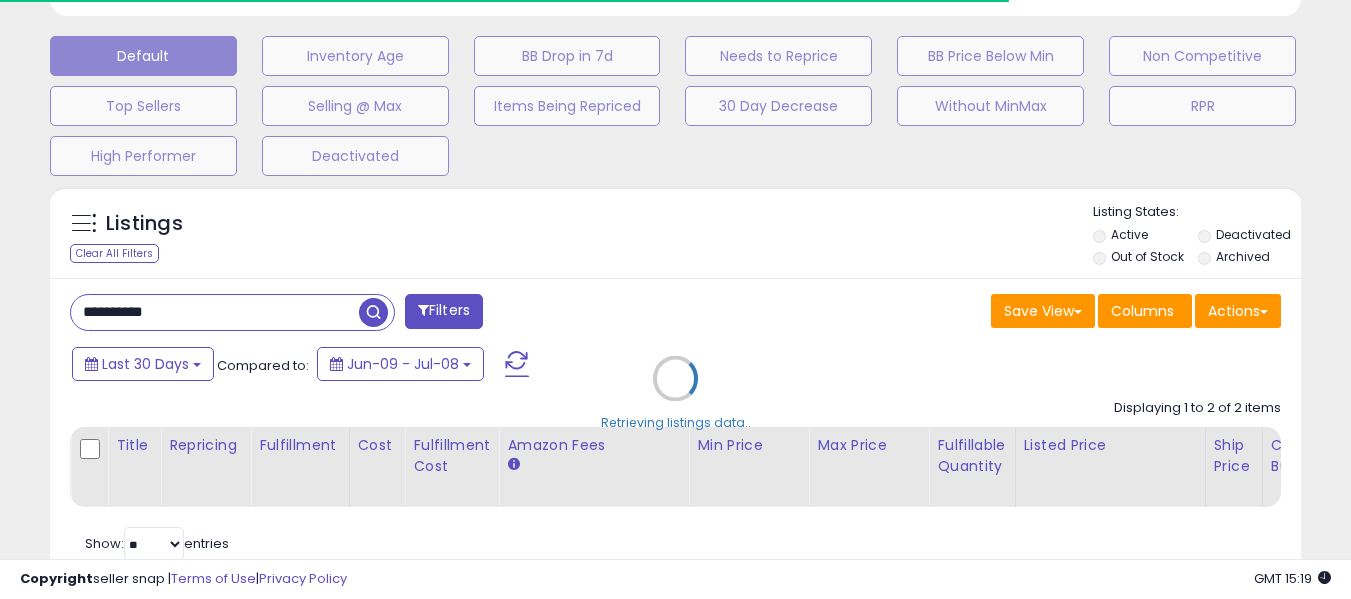 scroll, scrollTop: 410, scrollLeft: 724, axis: both 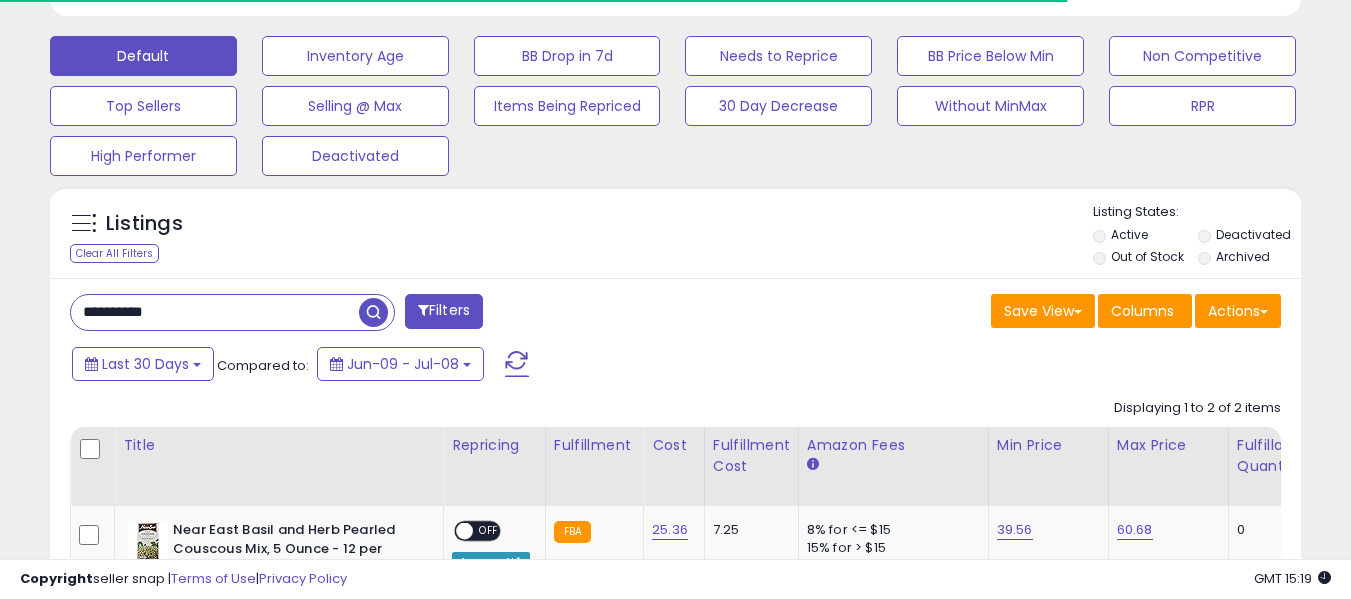 click on "**********" at bounding box center (215, 312) 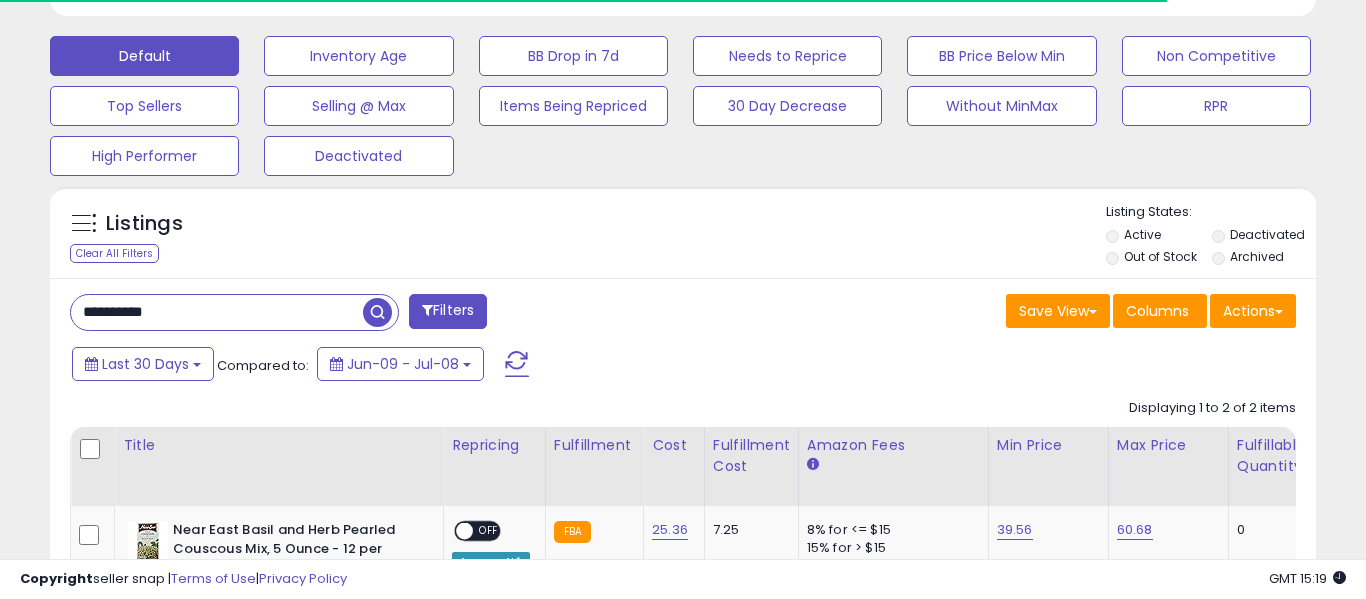 scroll, scrollTop: 999590, scrollLeft: 999267, axis: both 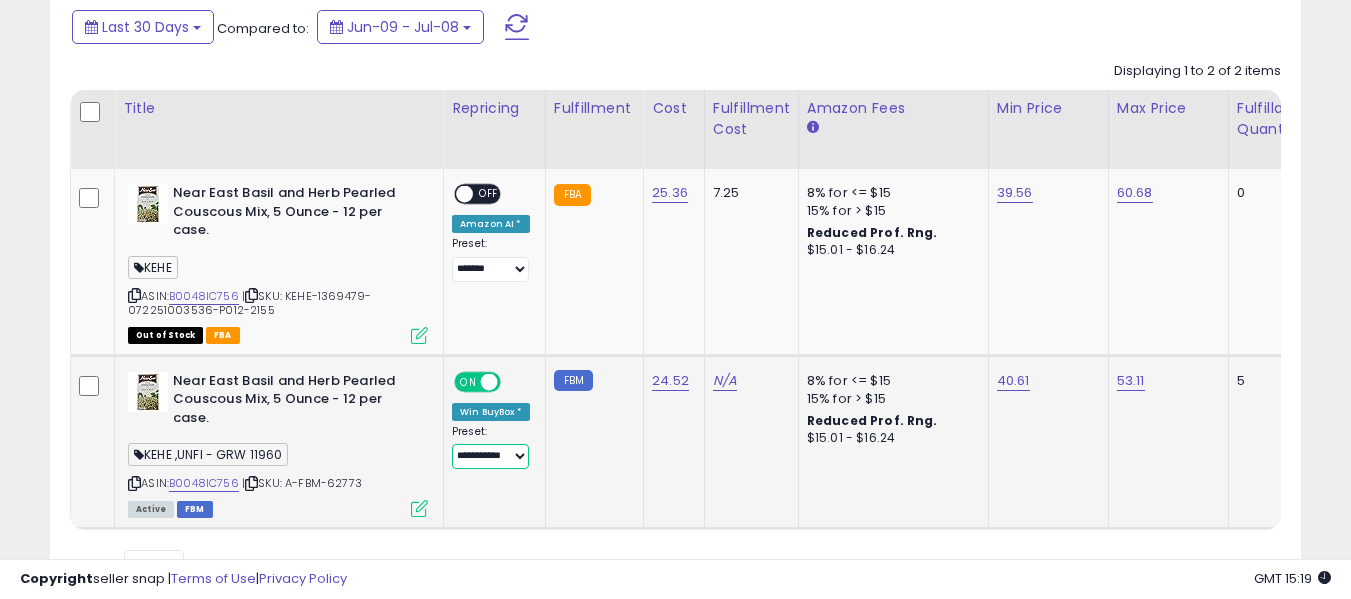 click on "**********" at bounding box center (490, 456) 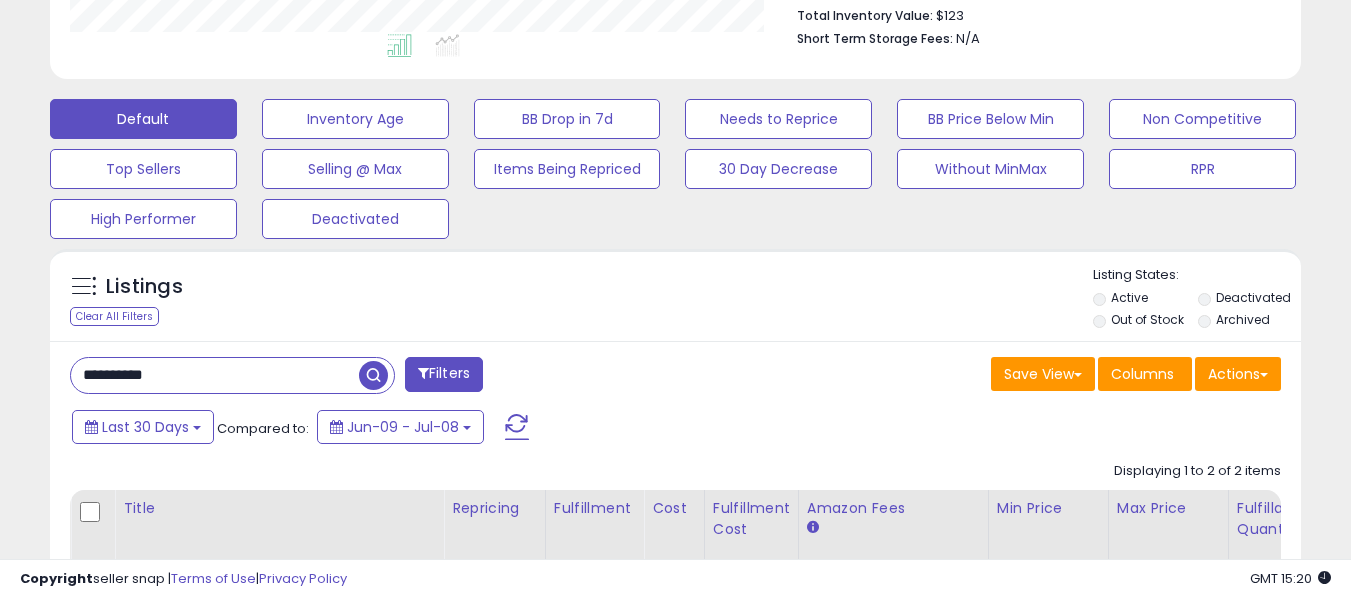 click on "**********" at bounding box center (215, 375) 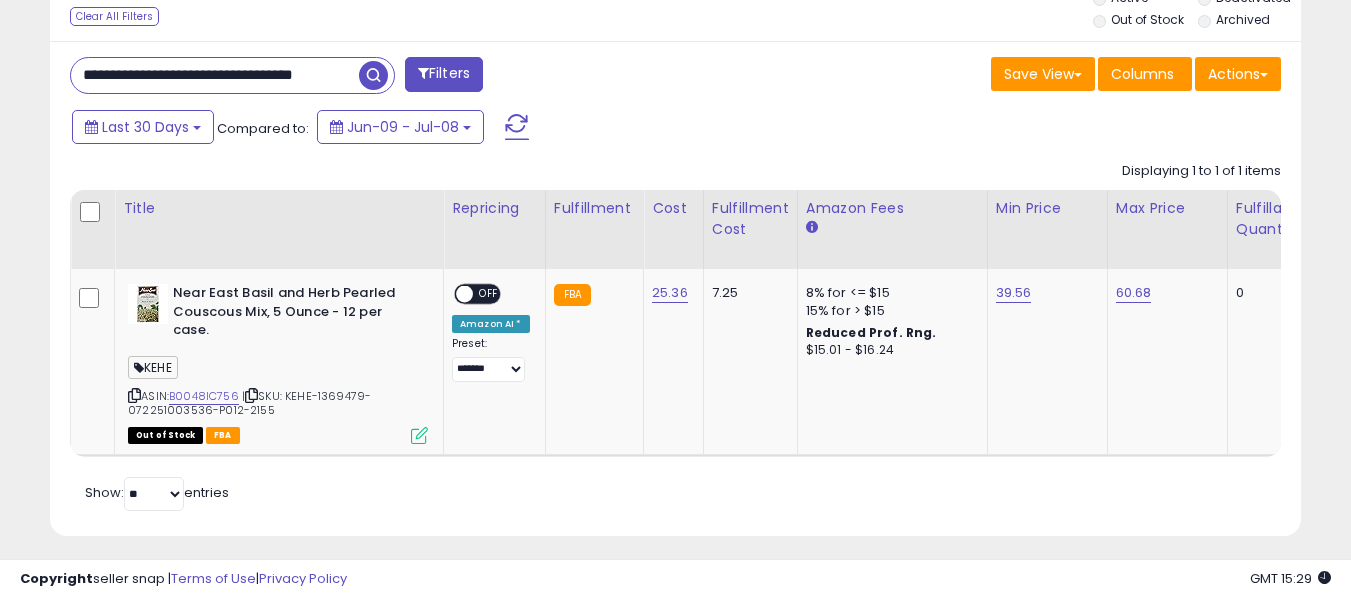 scroll, scrollTop: 0, scrollLeft: 0, axis: both 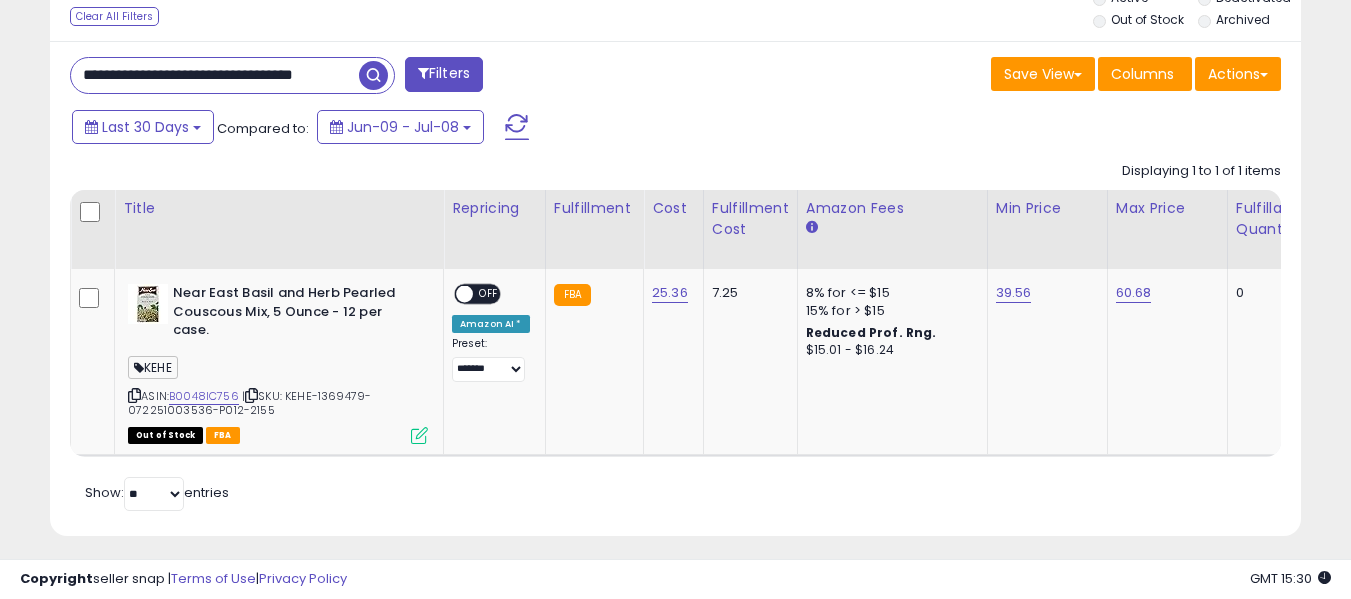 click on "**********" at bounding box center [215, 75] 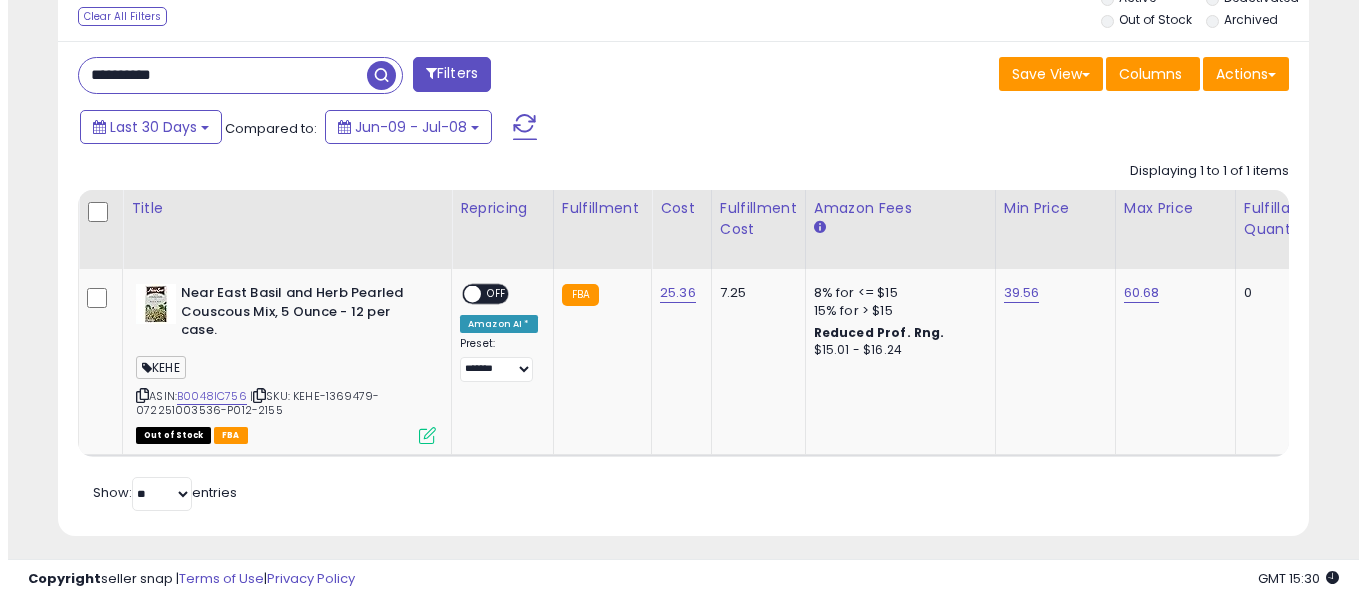 scroll, scrollTop: 671, scrollLeft: 0, axis: vertical 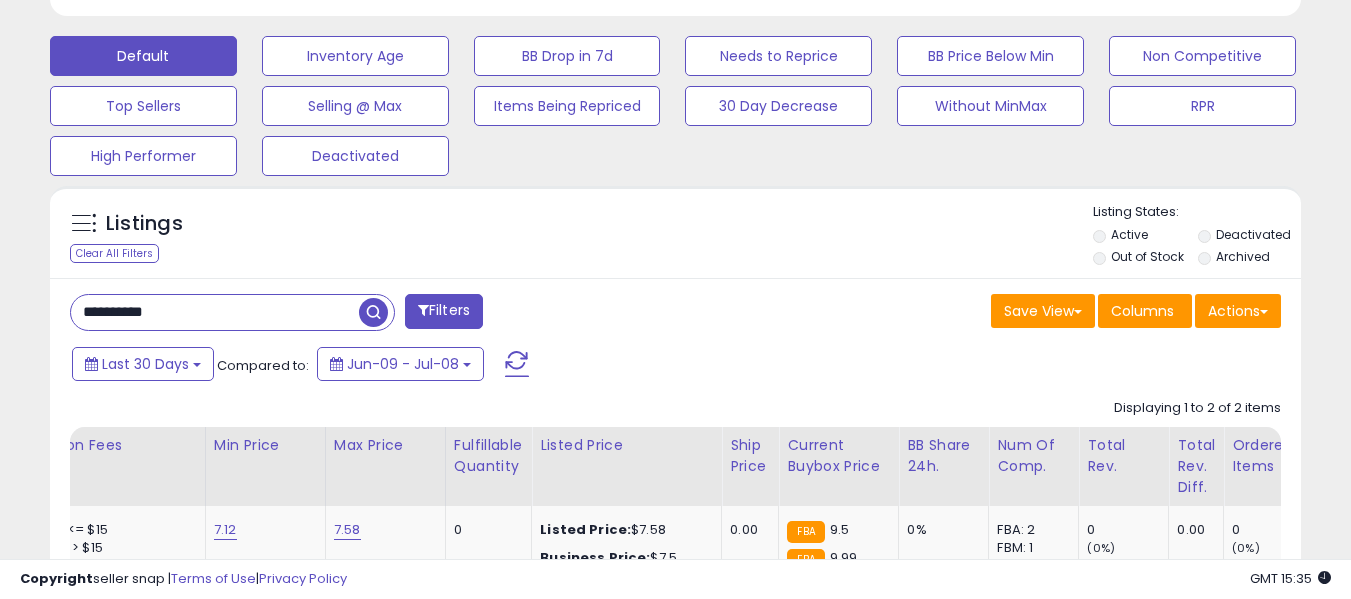 click on "**********" at bounding box center (215, 312) 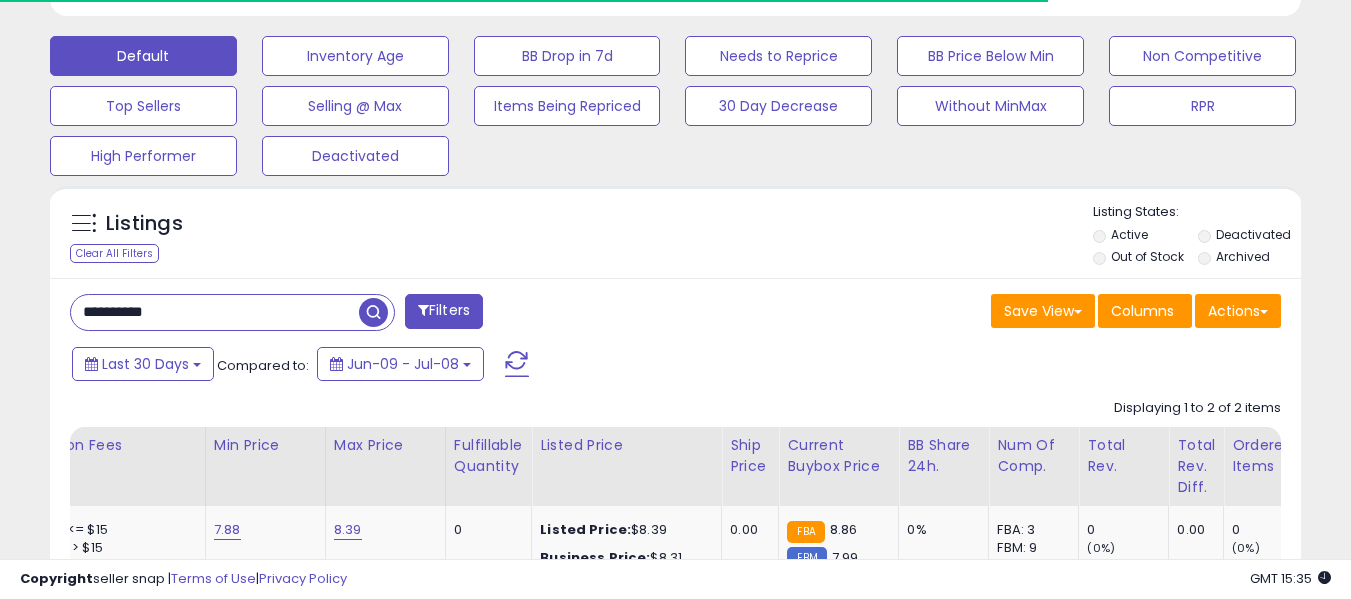 scroll, scrollTop: 410, scrollLeft: 724, axis: both 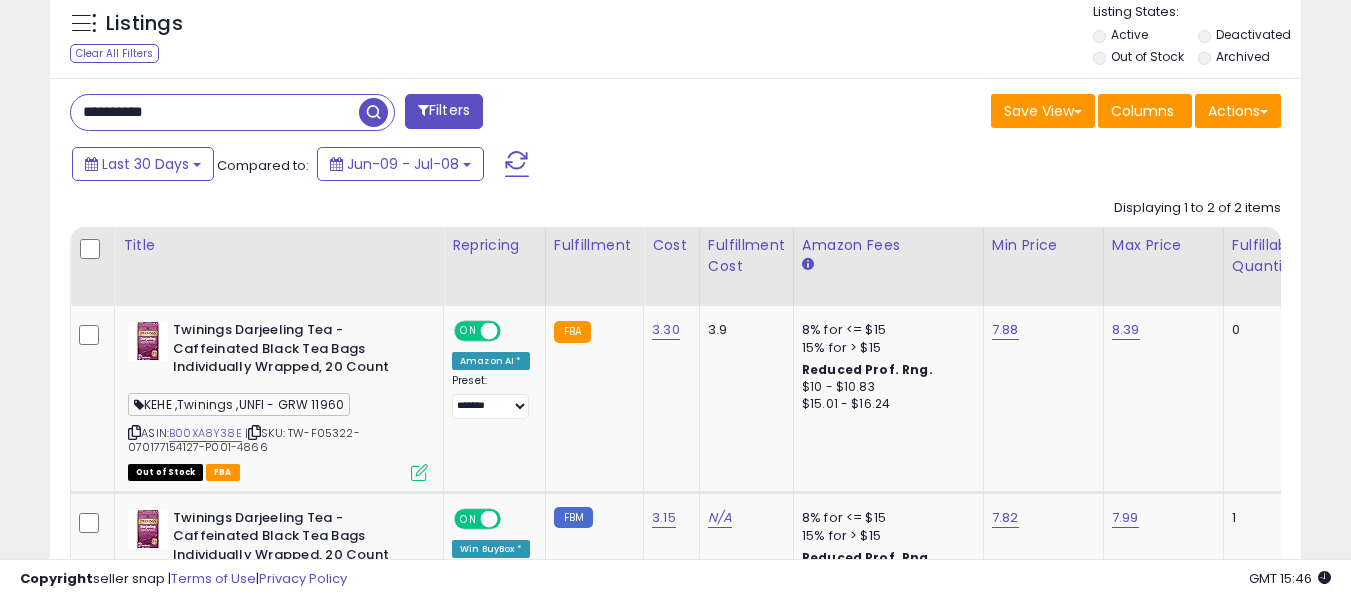 click on "**********" at bounding box center [215, 112] 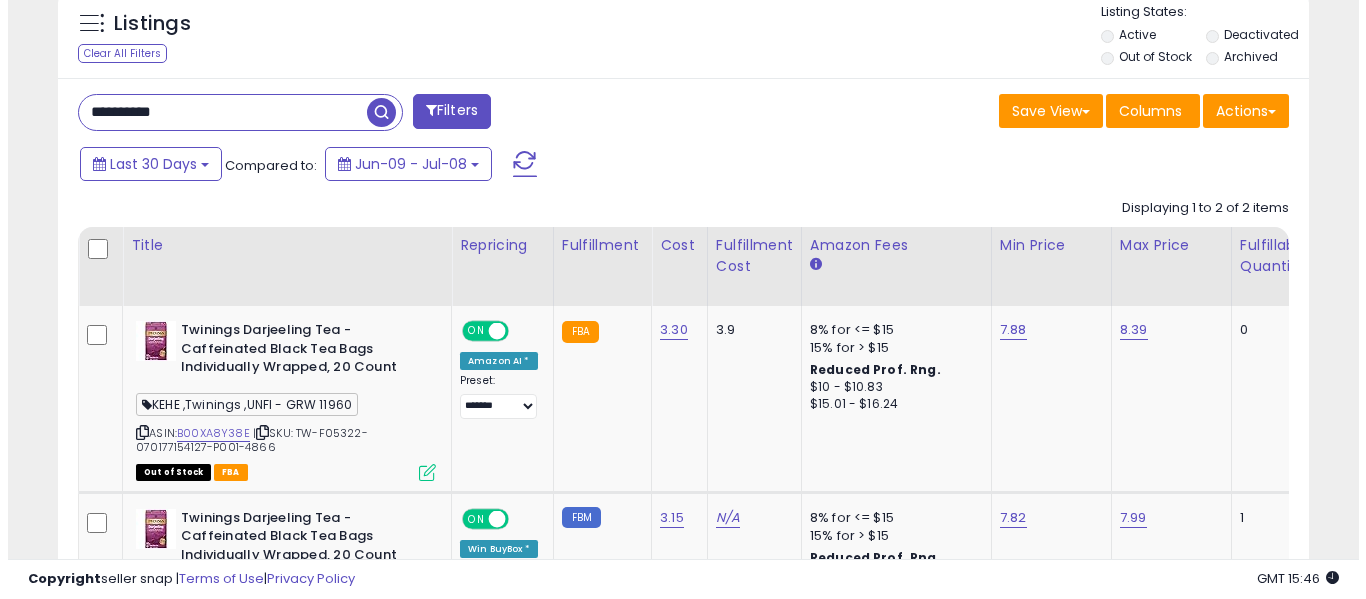scroll, scrollTop: 671, scrollLeft: 0, axis: vertical 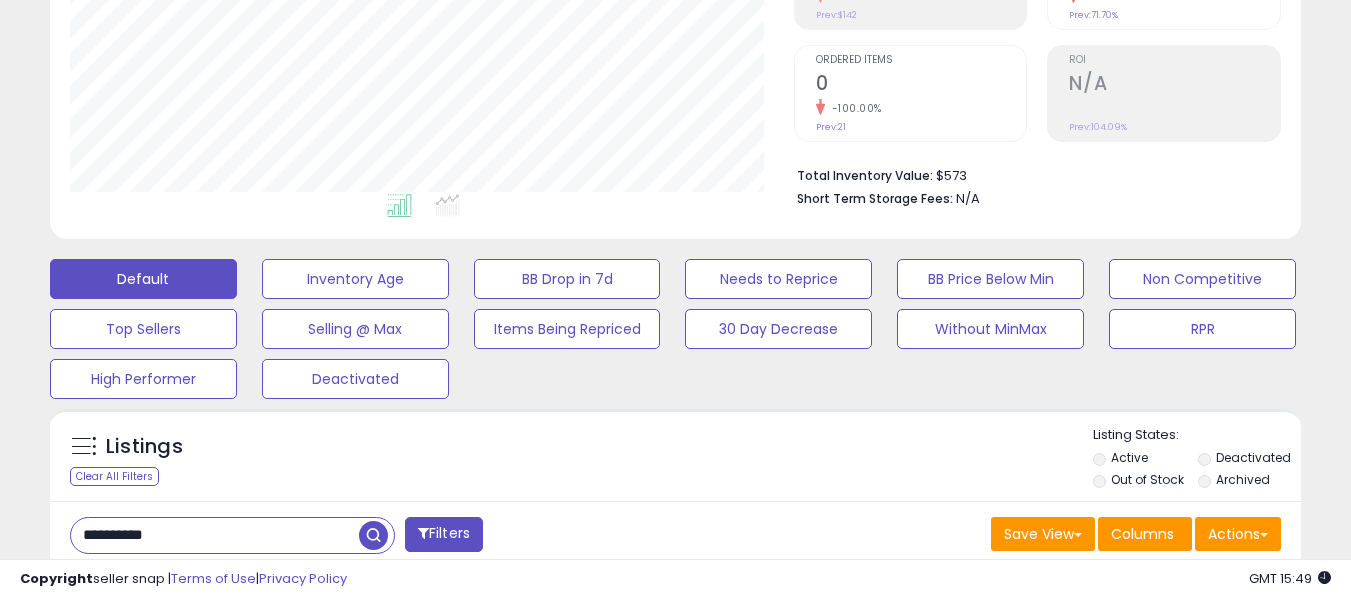 drag, startPoint x: 261, startPoint y: 524, endPoint x: 87, endPoint y: 524, distance: 174 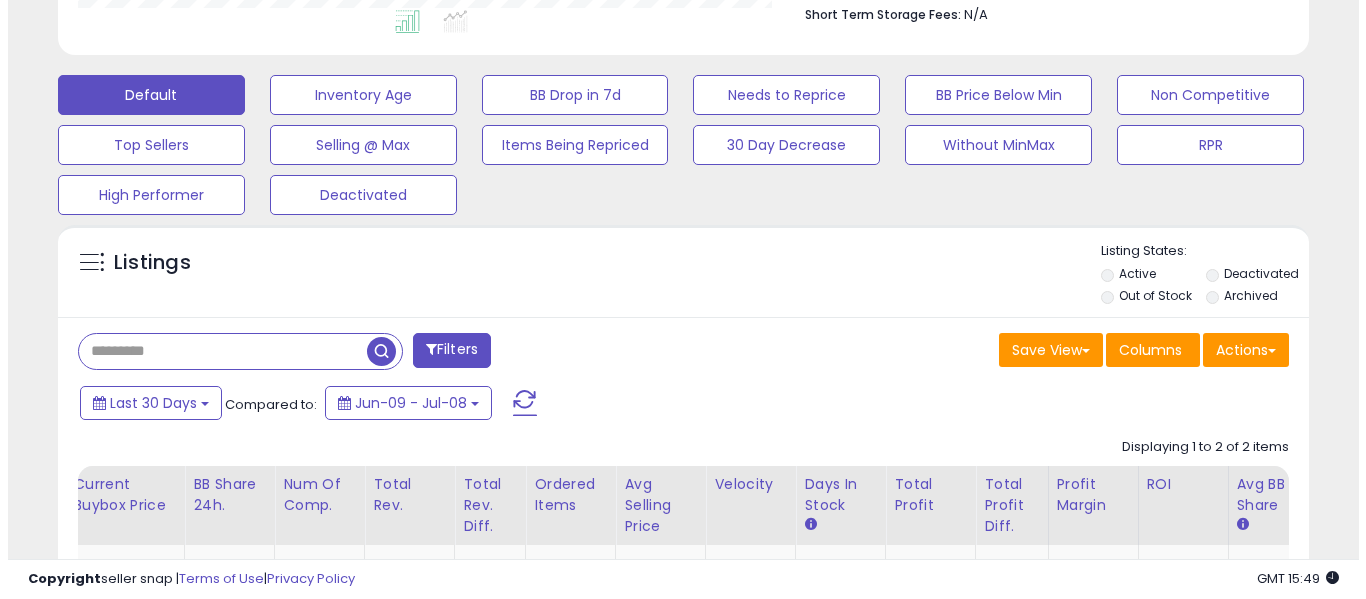 scroll, scrollTop: 571, scrollLeft: 0, axis: vertical 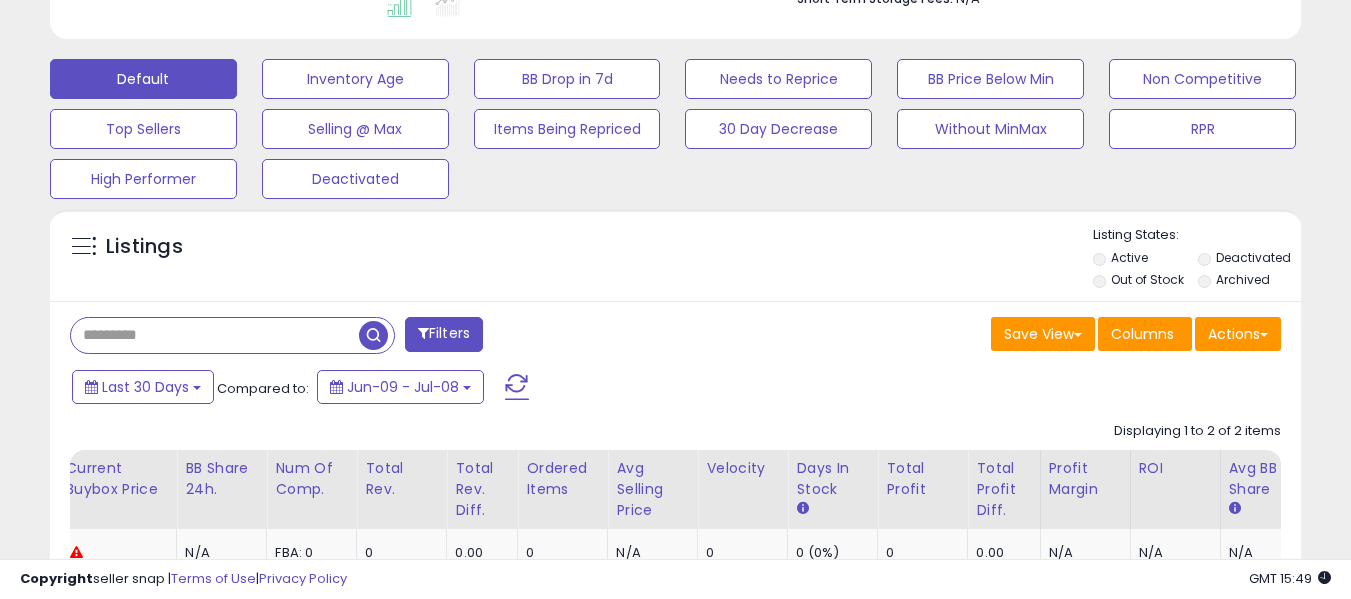 type 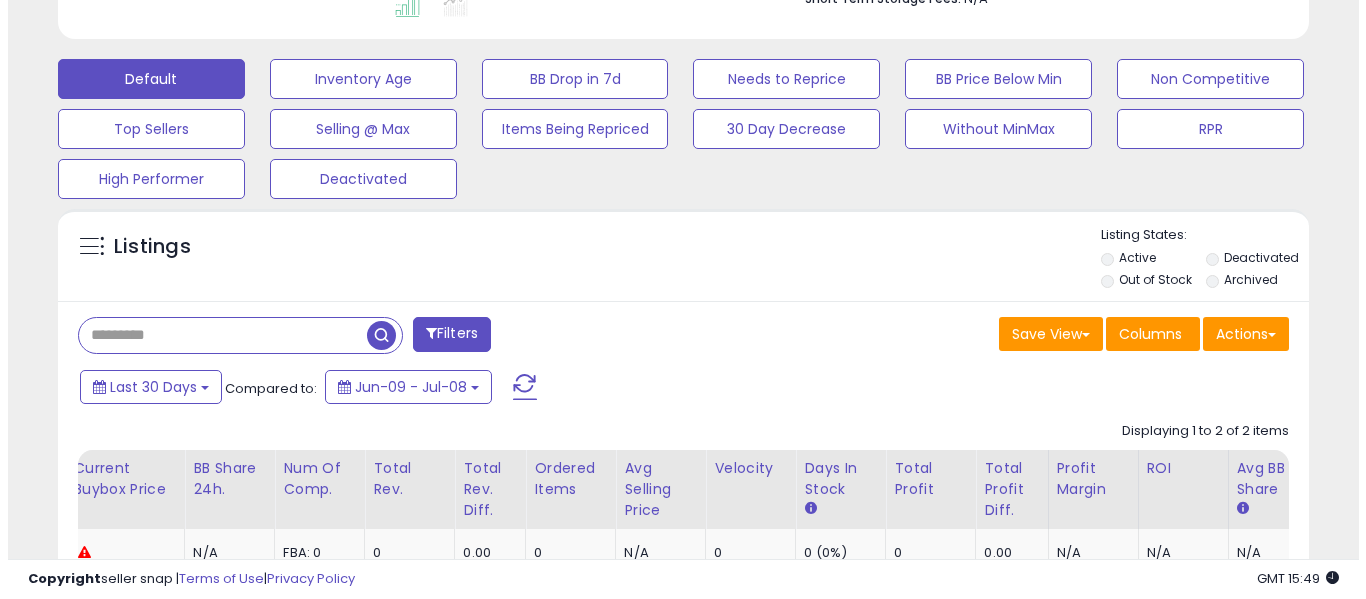 scroll, scrollTop: 999590, scrollLeft: 999267, axis: both 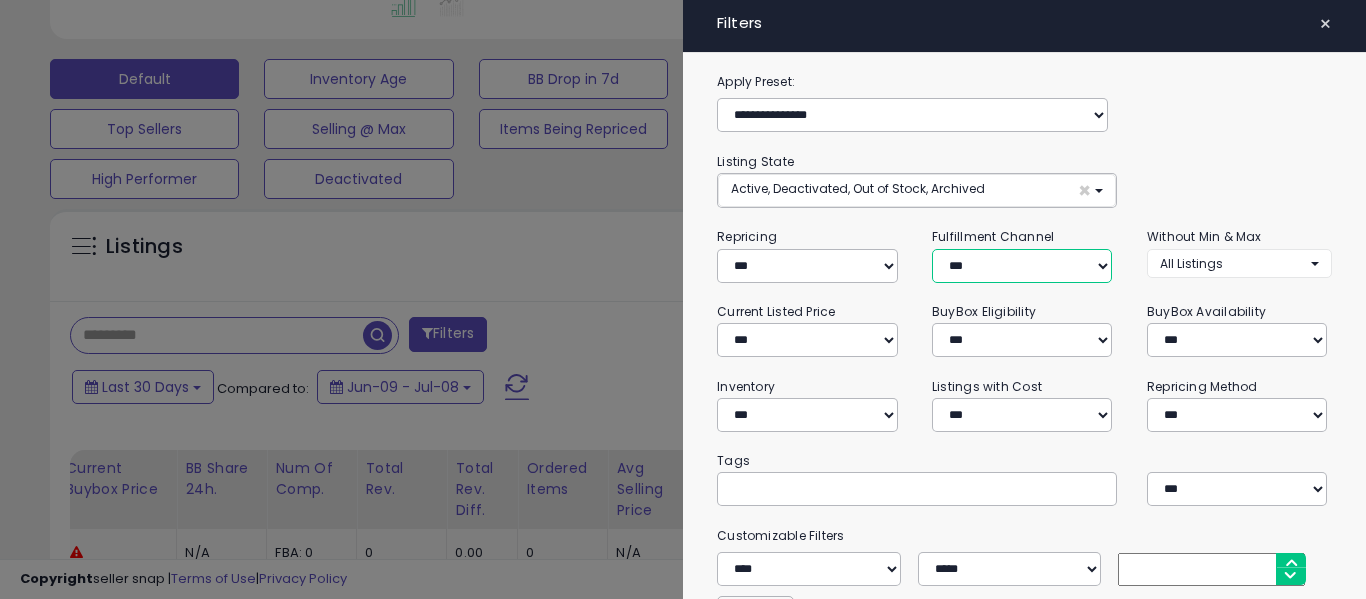 click on "***
***
***
***" at bounding box center (1022, 266) 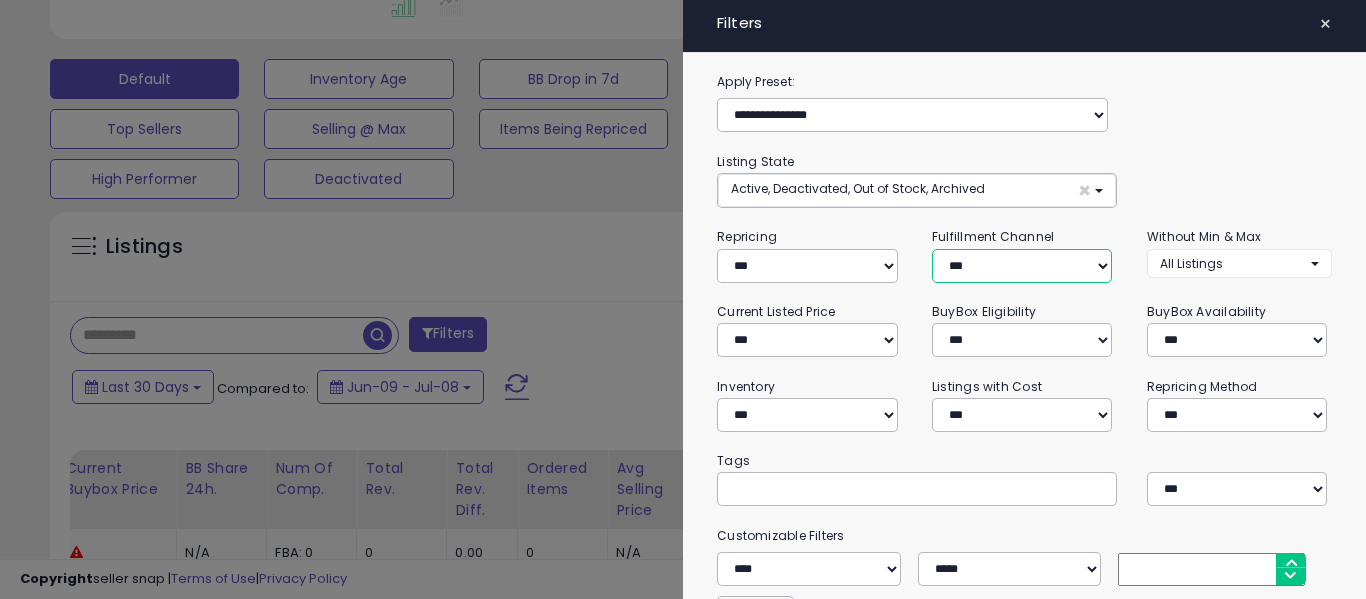select on "***" 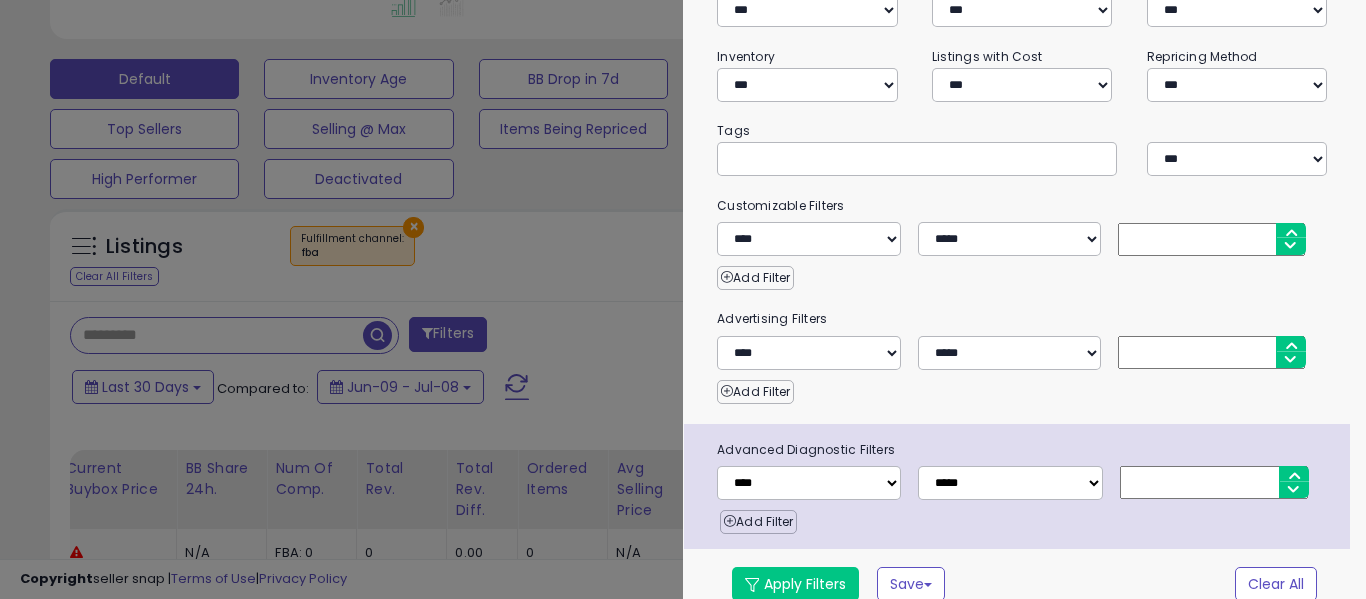 scroll, scrollTop: 347, scrollLeft: 0, axis: vertical 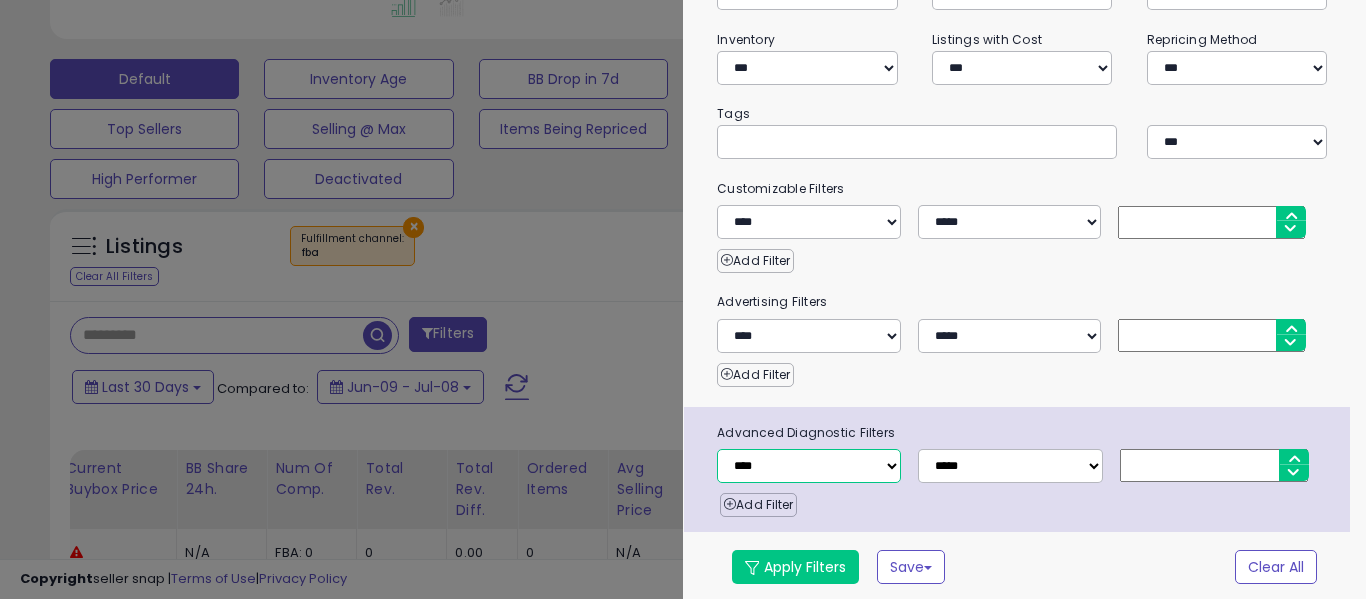 click on "**********" at bounding box center [809, 466] 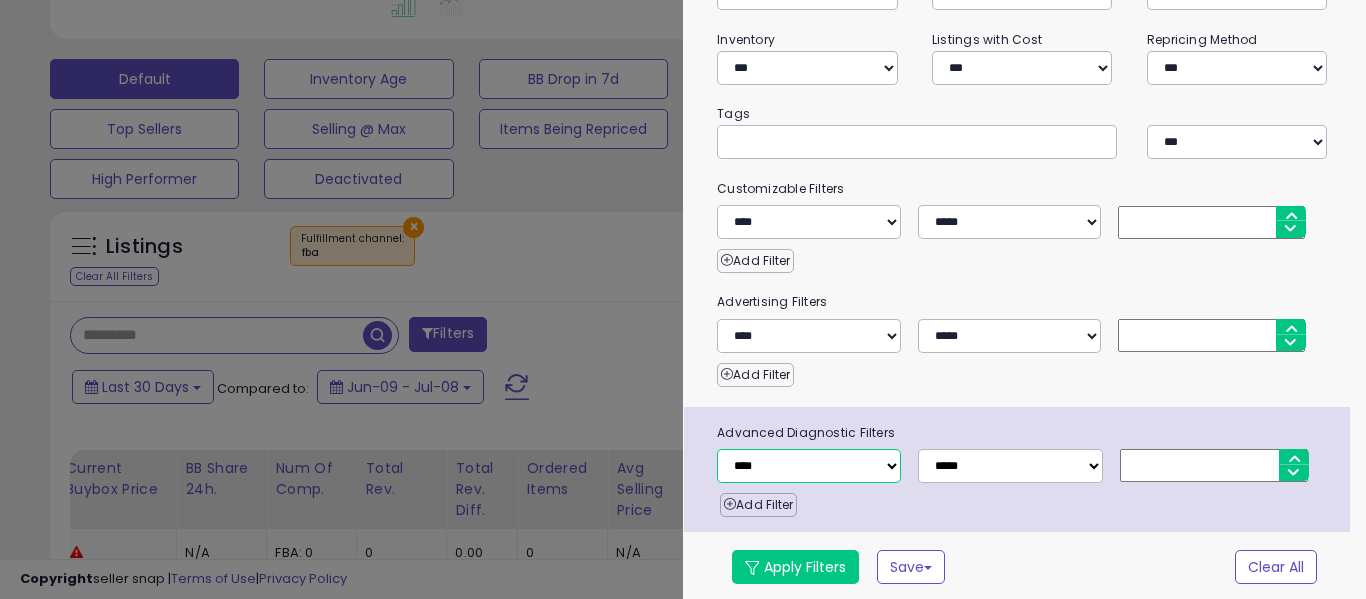 select on "**********" 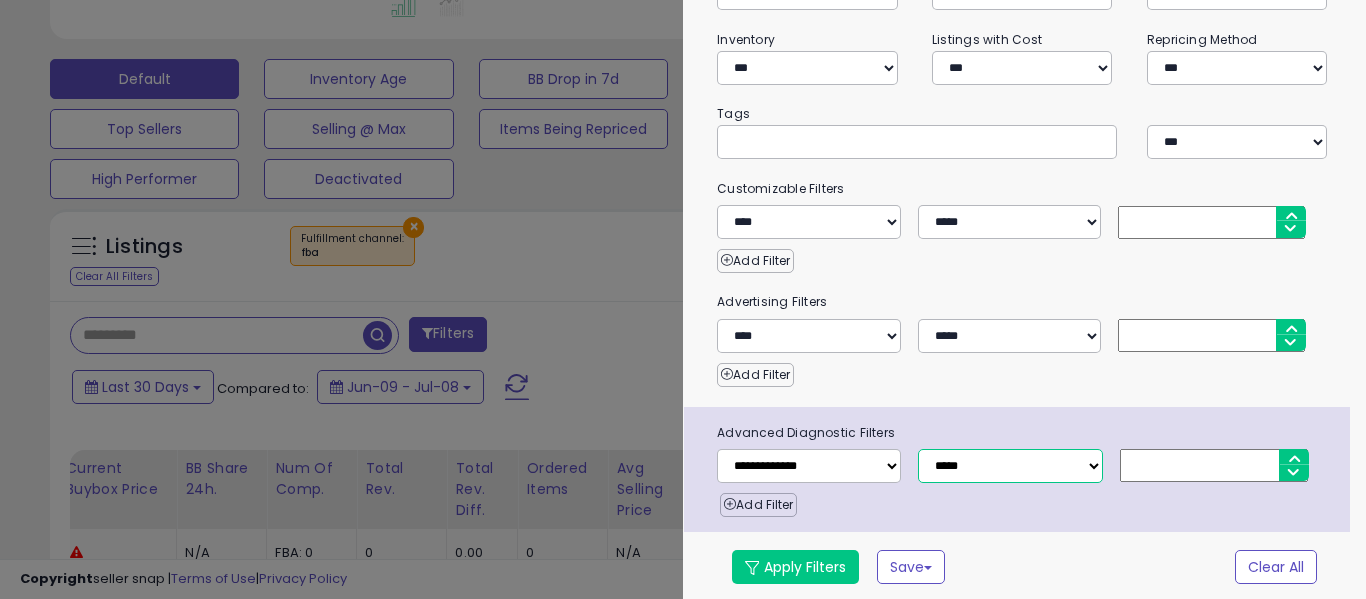 click on "**********" at bounding box center (1010, 466) 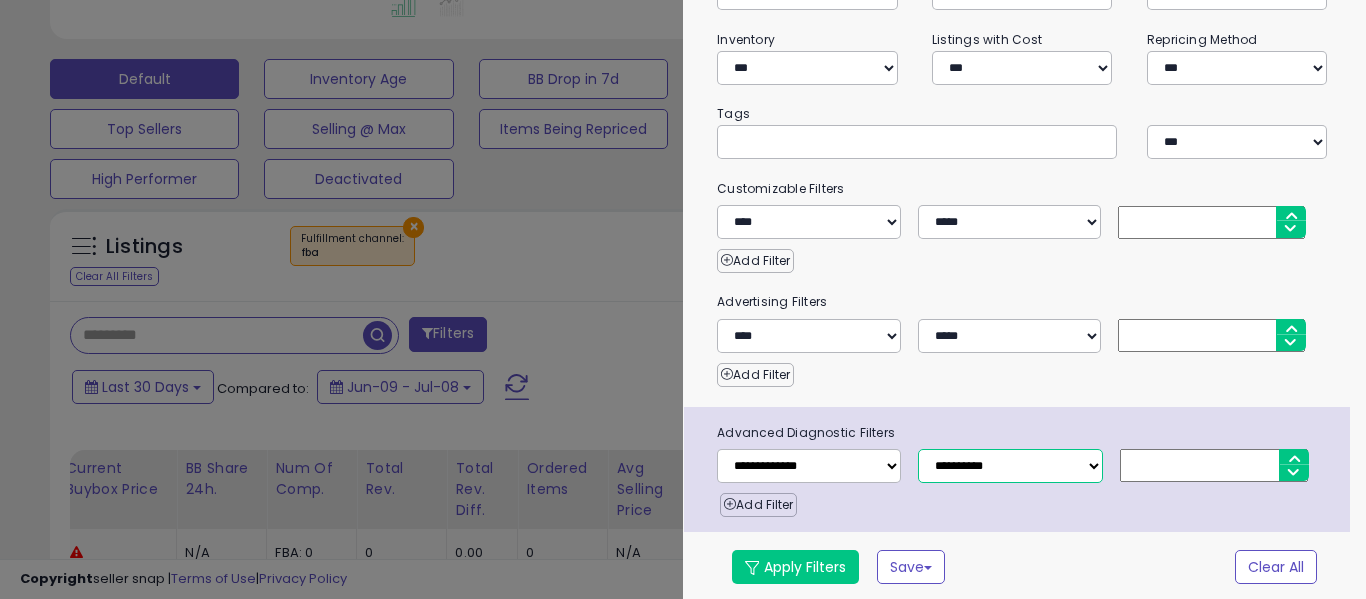 click on "**********" at bounding box center (1010, 466) 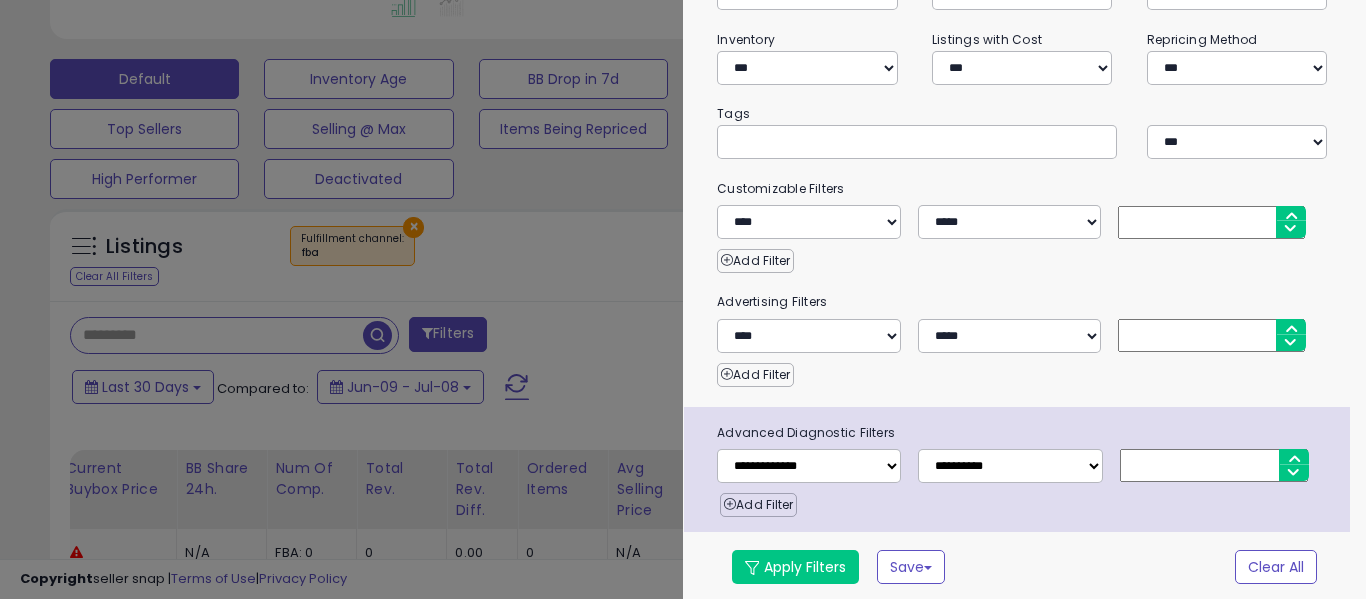 click at bounding box center [1214, 465] 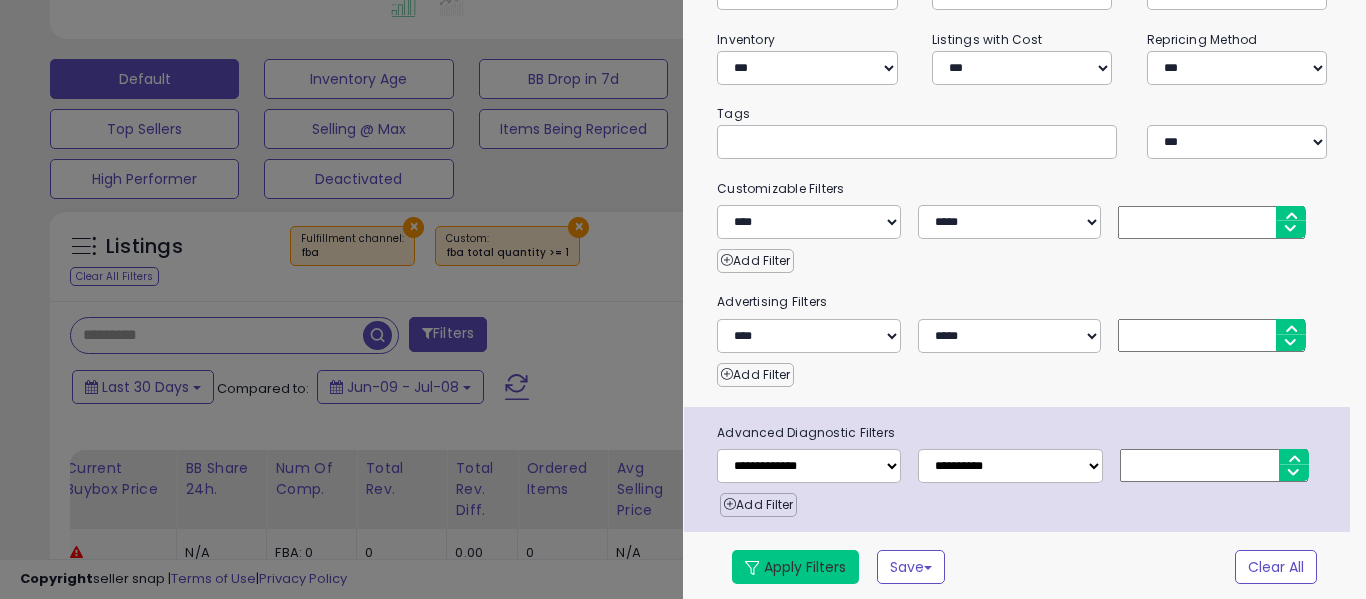 type on "*" 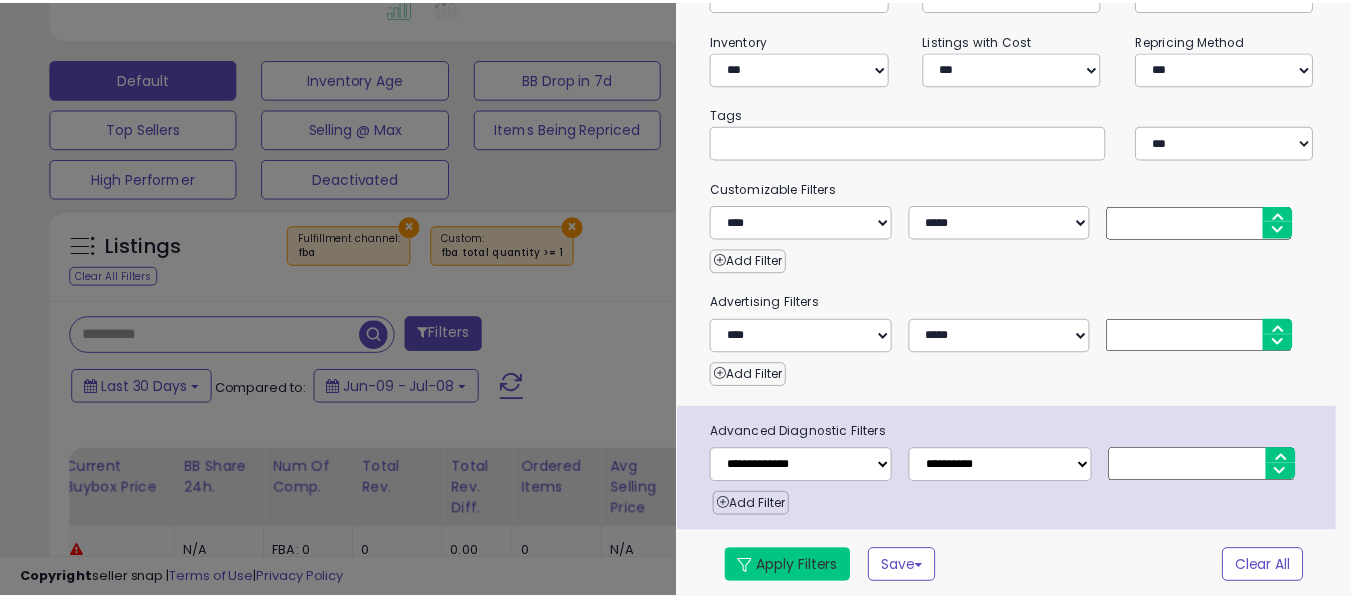scroll, scrollTop: 0, scrollLeft: 1268, axis: horizontal 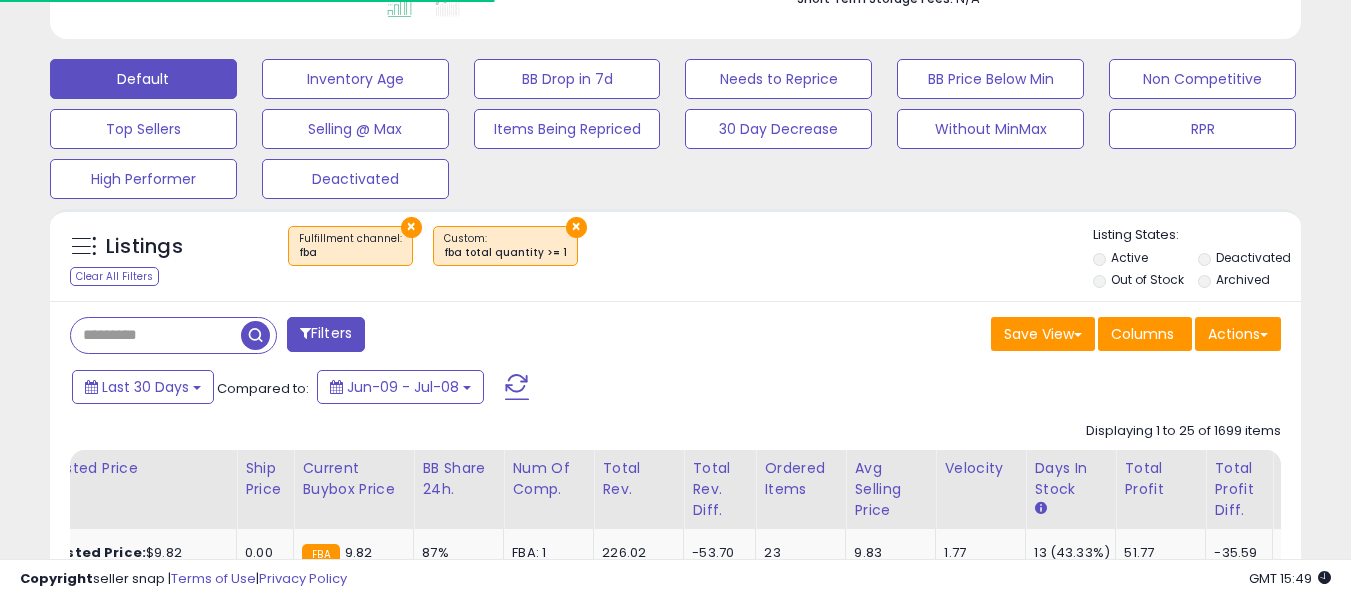 click on "Archived" at bounding box center (1243, 279) 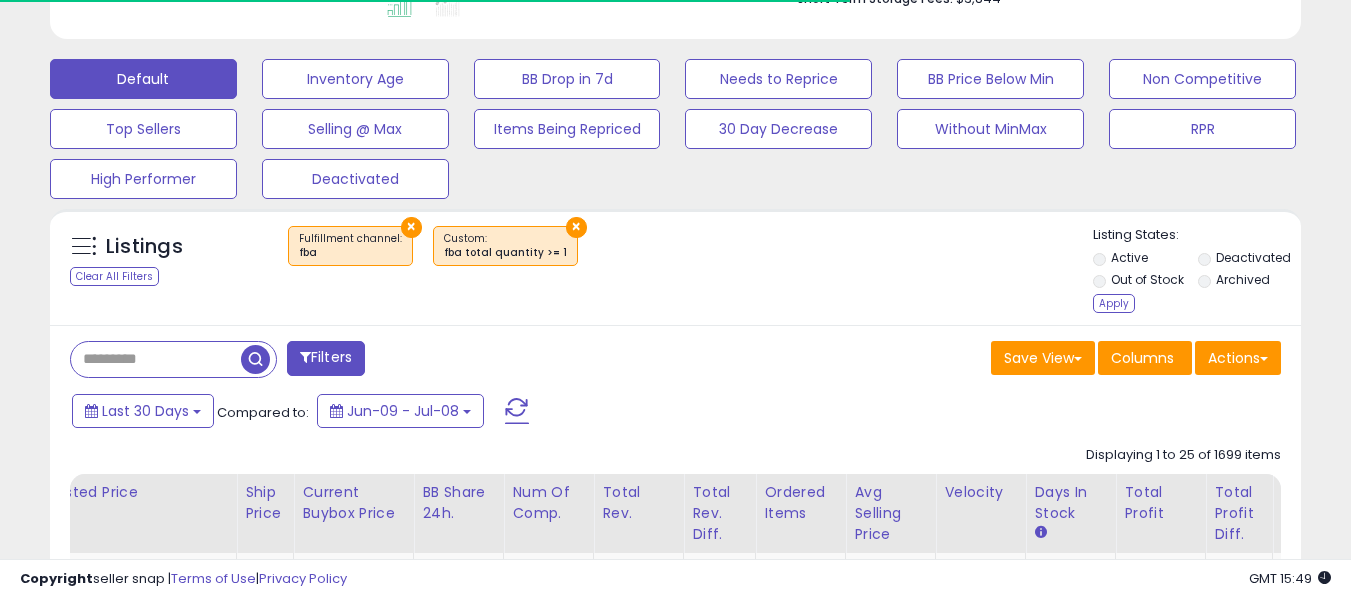 click on "Listing States:
Active
Deactivated
Out of Stock
Archived
Apply" at bounding box center (1197, 272) 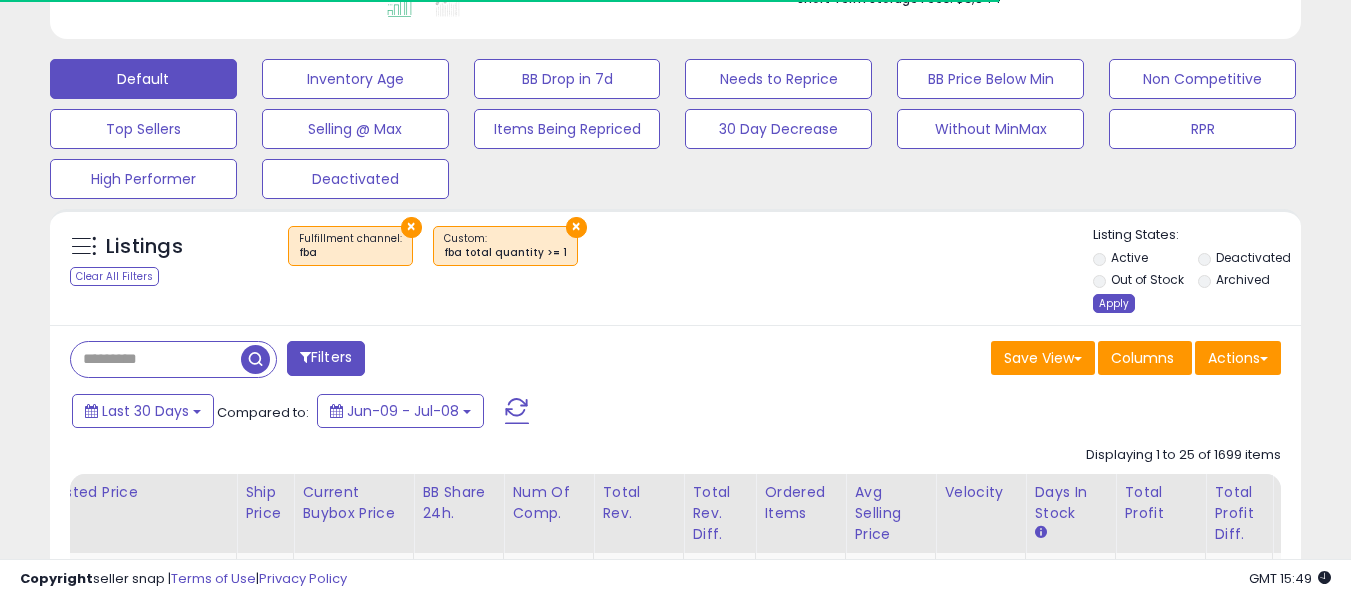 click on "Apply" at bounding box center (1114, 303) 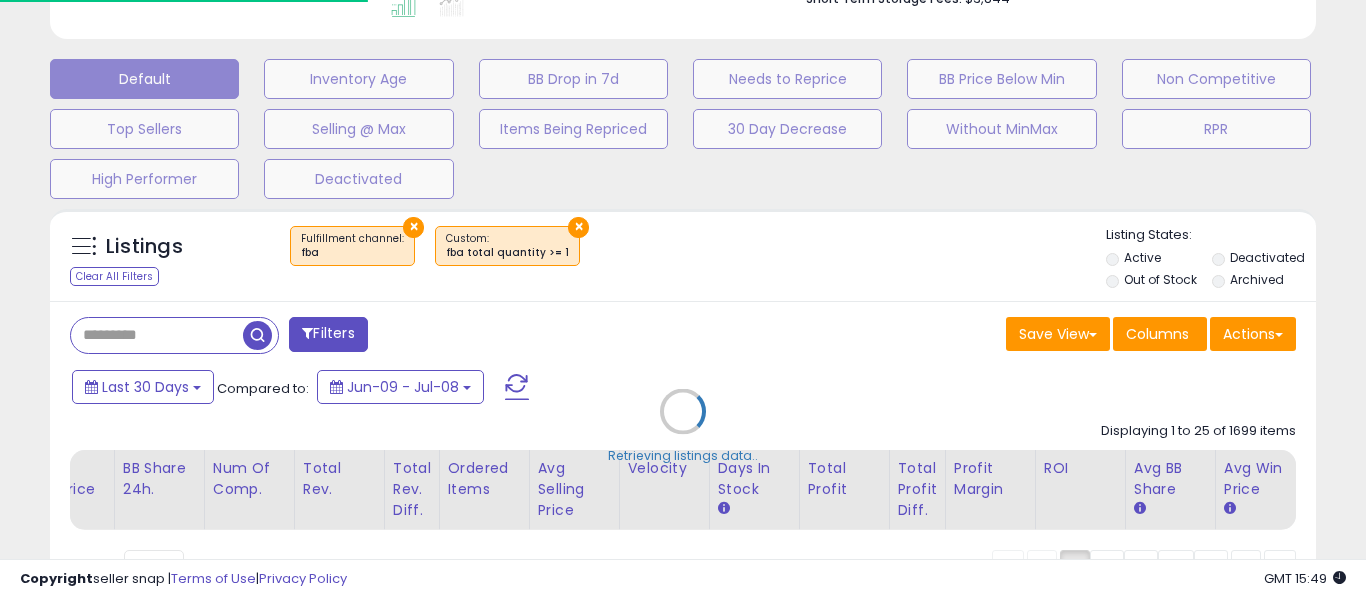scroll, scrollTop: 999590, scrollLeft: 999267, axis: both 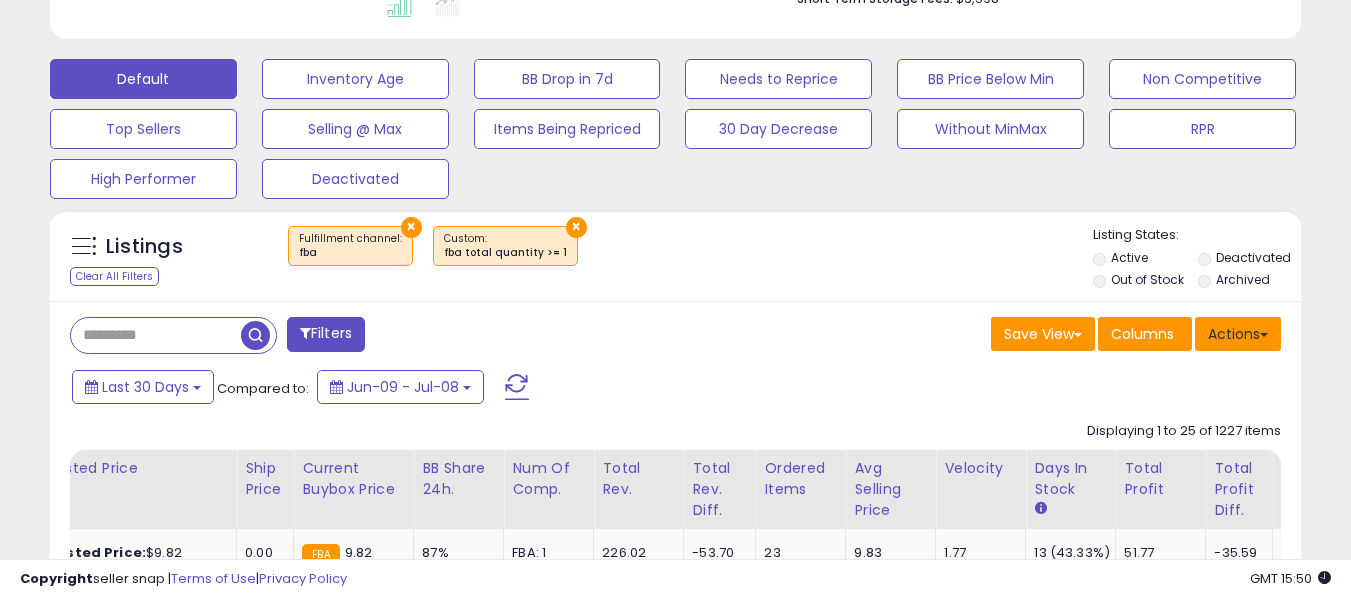 click on "Actions" at bounding box center (1238, 334) 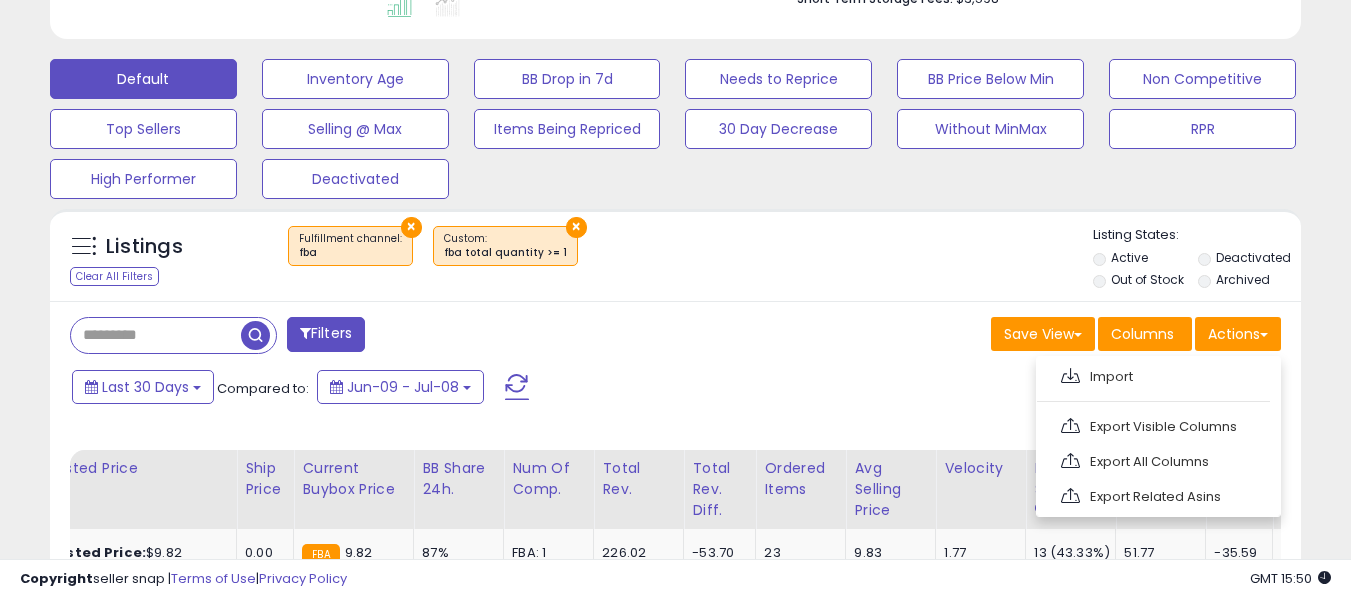 click on "Export All Columns" at bounding box center (1156, 461) 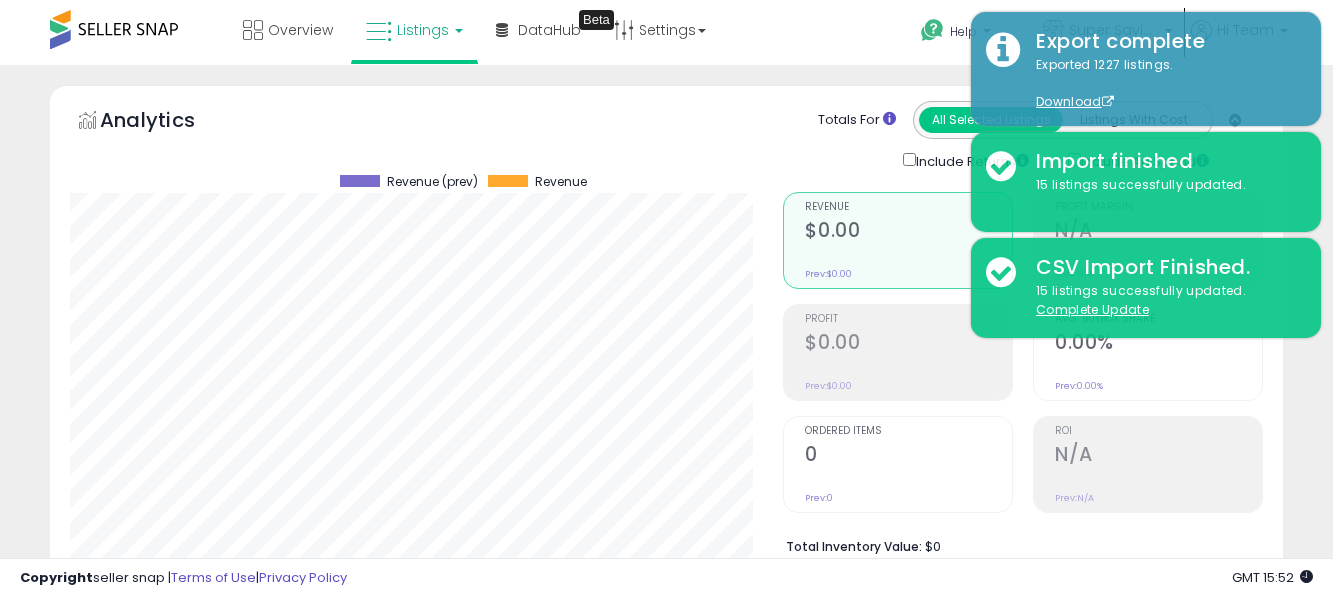 scroll, scrollTop: 672, scrollLeft: 0, axis: vertical 